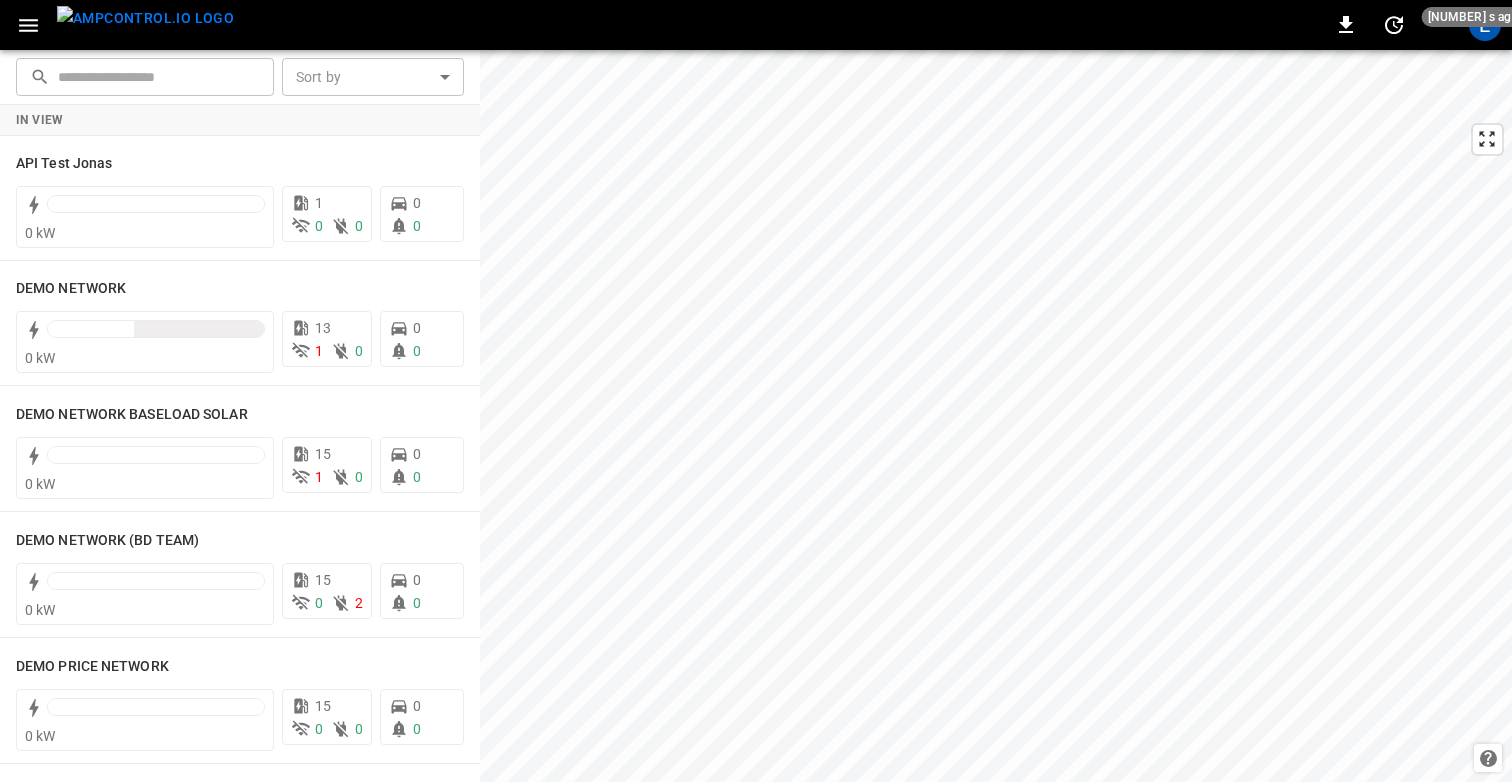 scroll, scrollTop: 0, scrollLeft: 0, axis: both 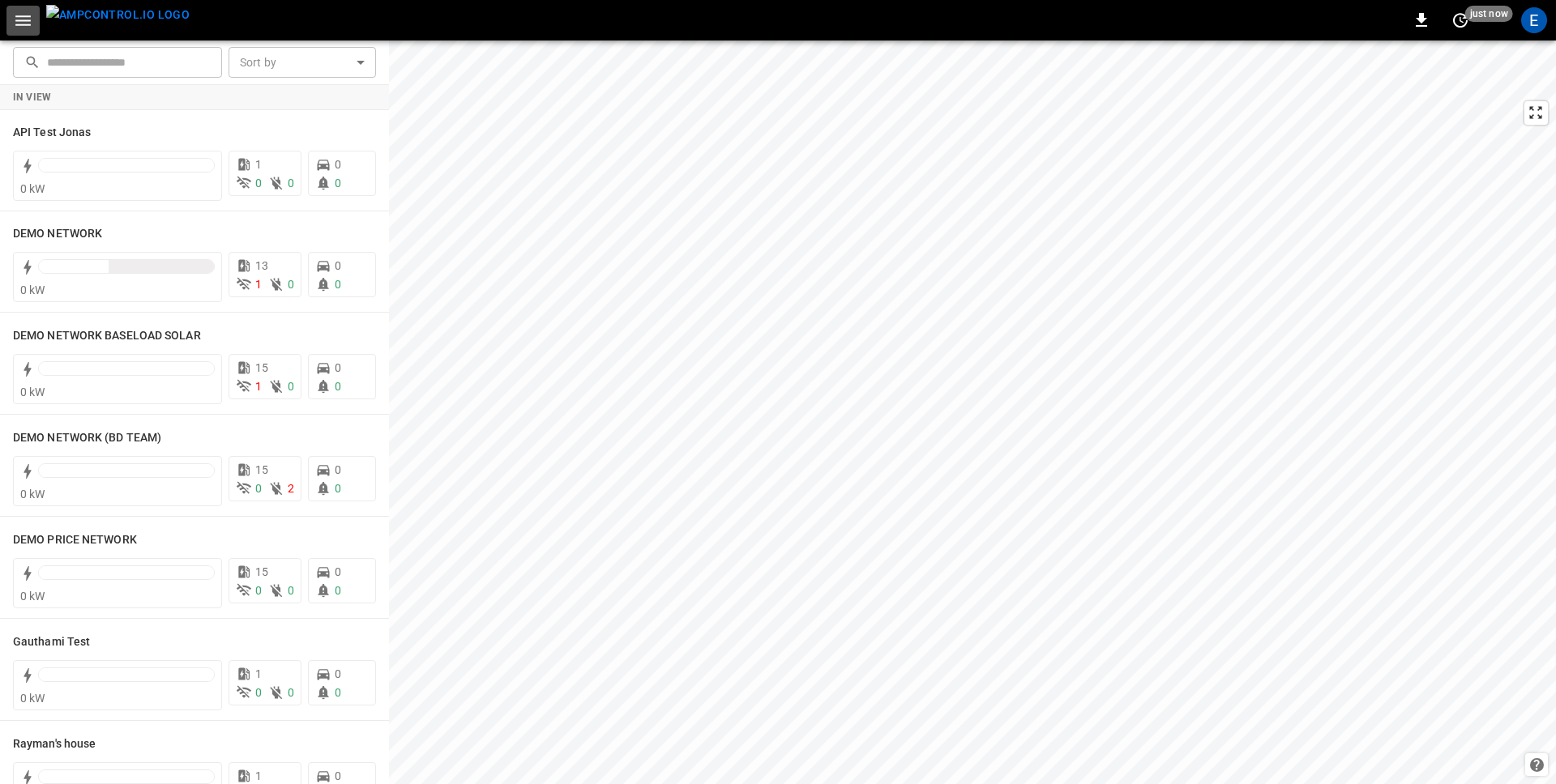 click 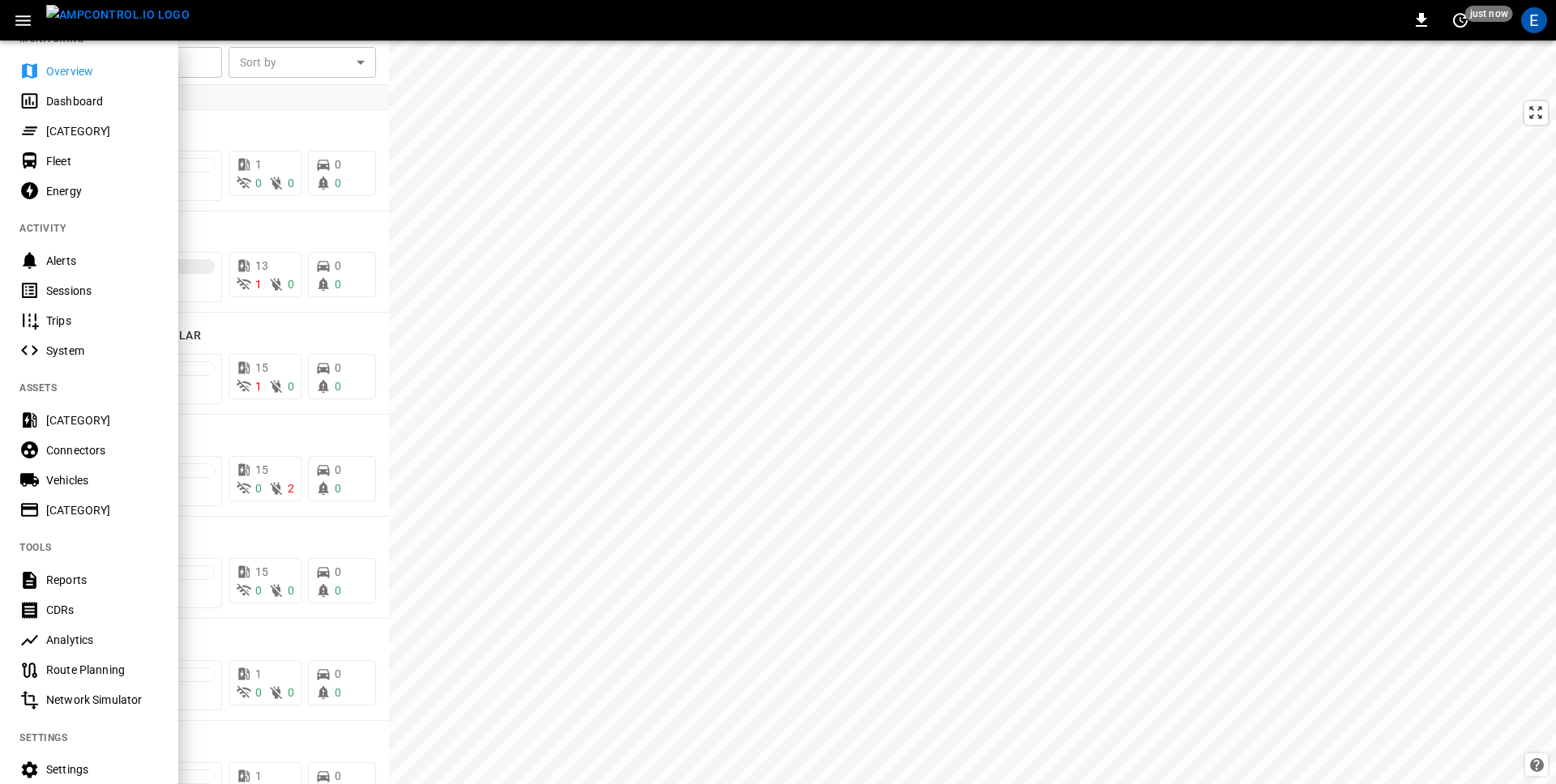 scroll, scrollTop: 0, scrollLeft: 0, axis: both 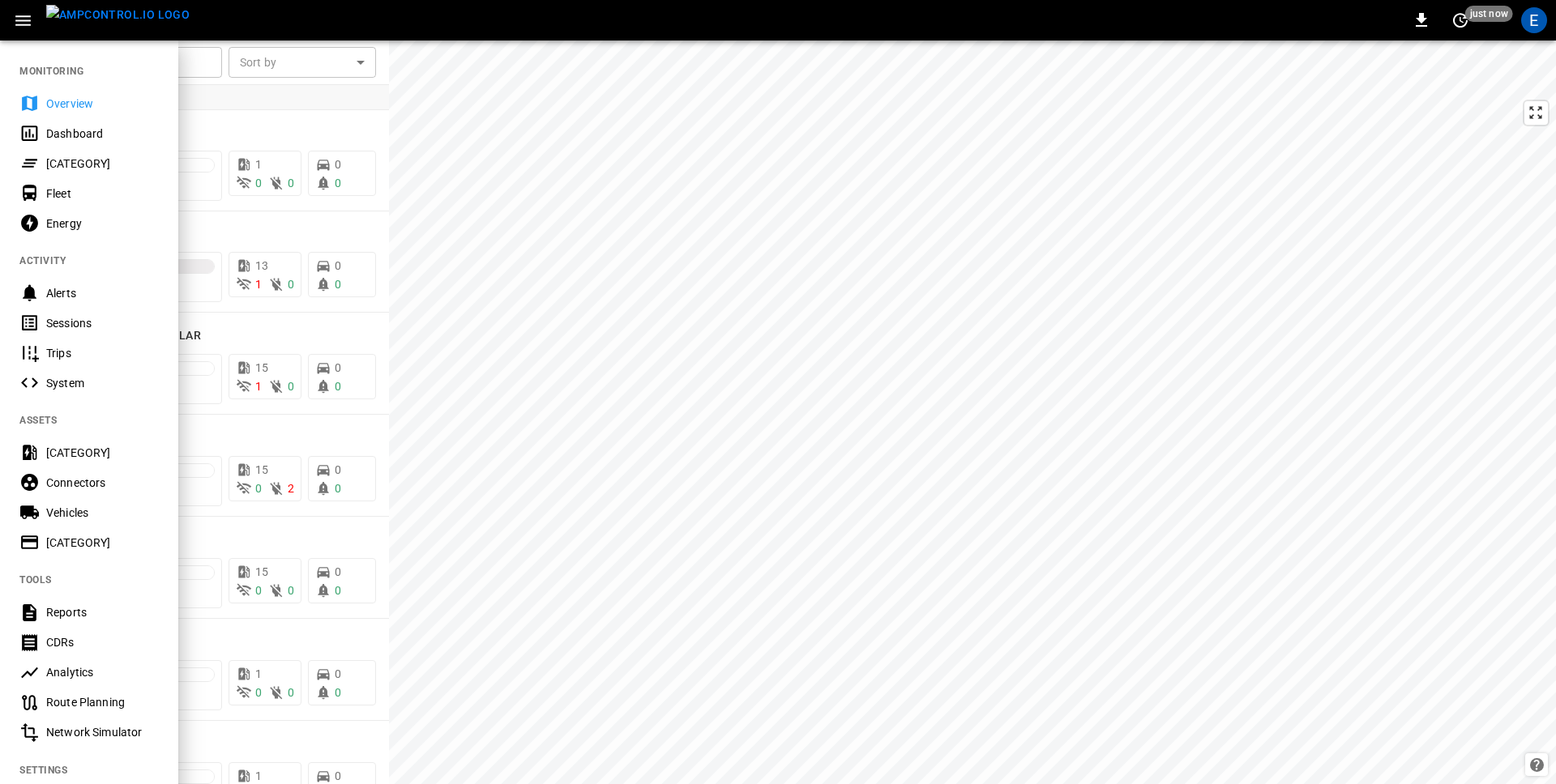 click at bounding box center (778, 392) 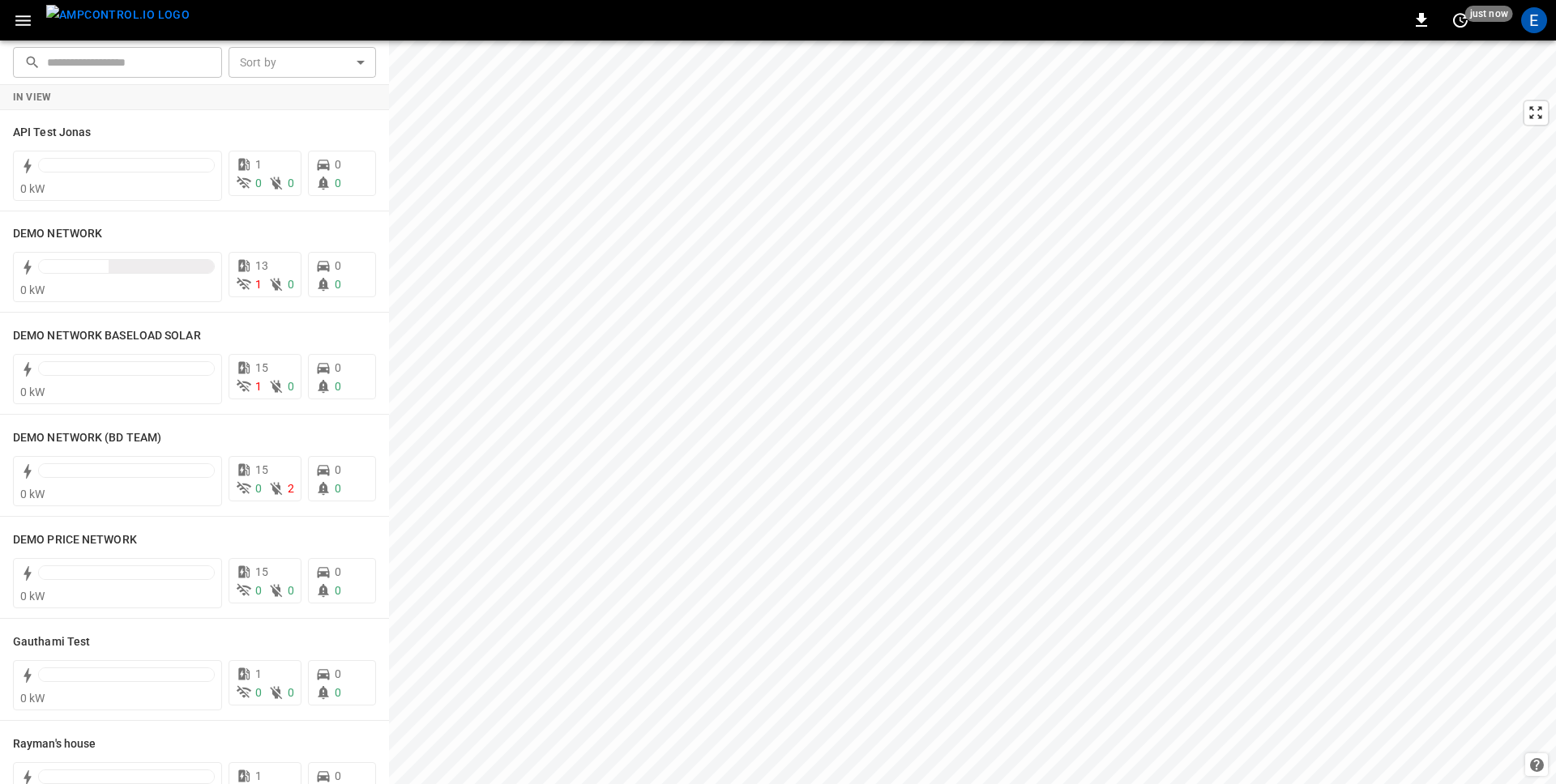 click 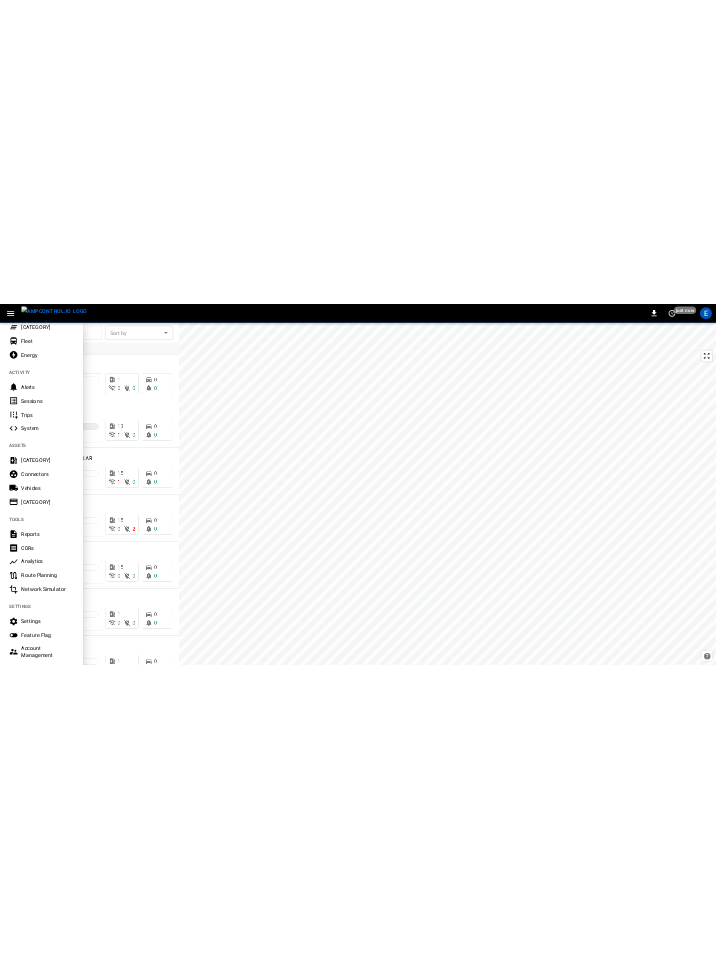 scroll, scrollTop: 285, scrollLeft: 0, axis: vertical 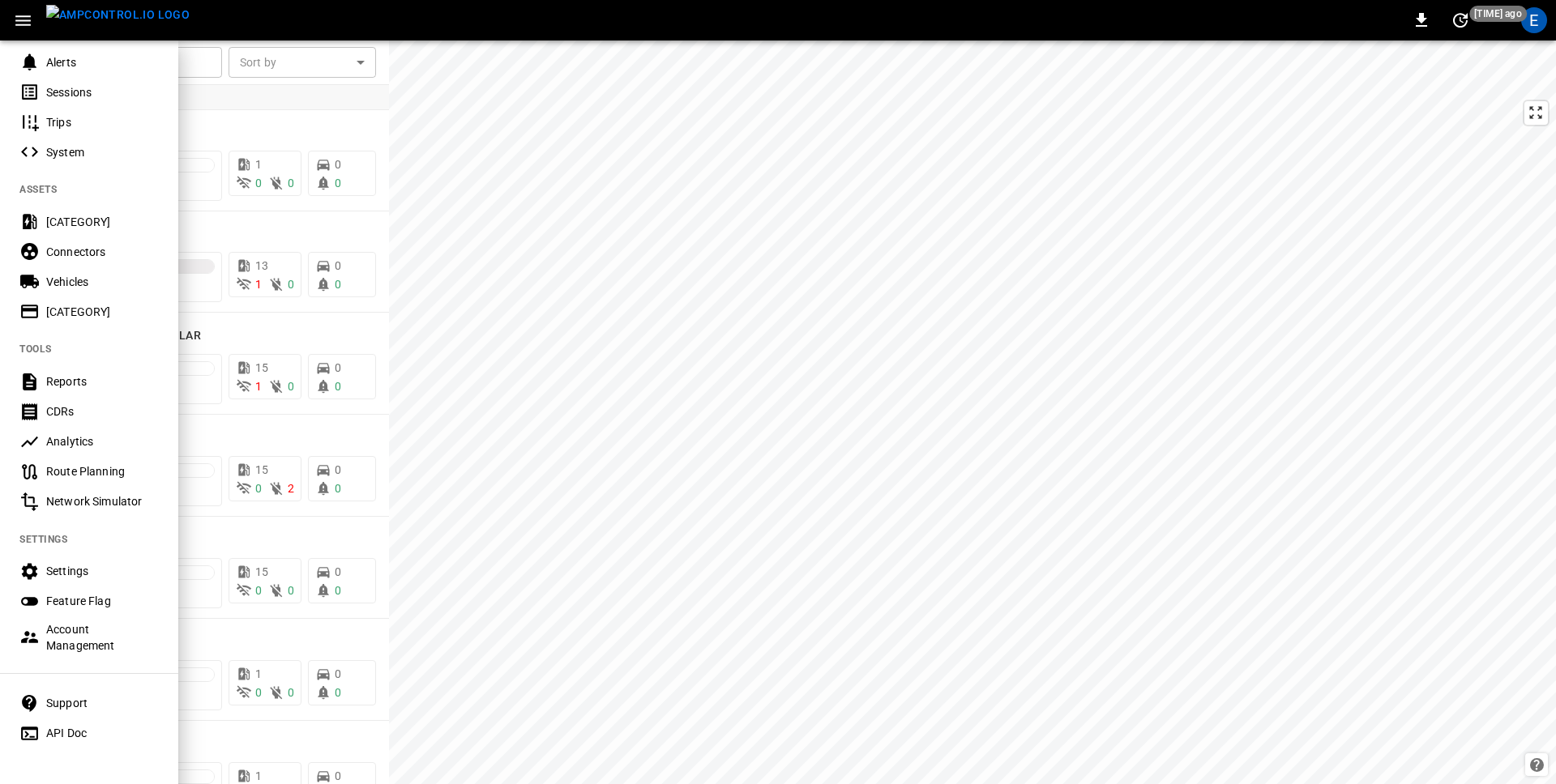 click on "Settings" at bounding box center (102, 571) 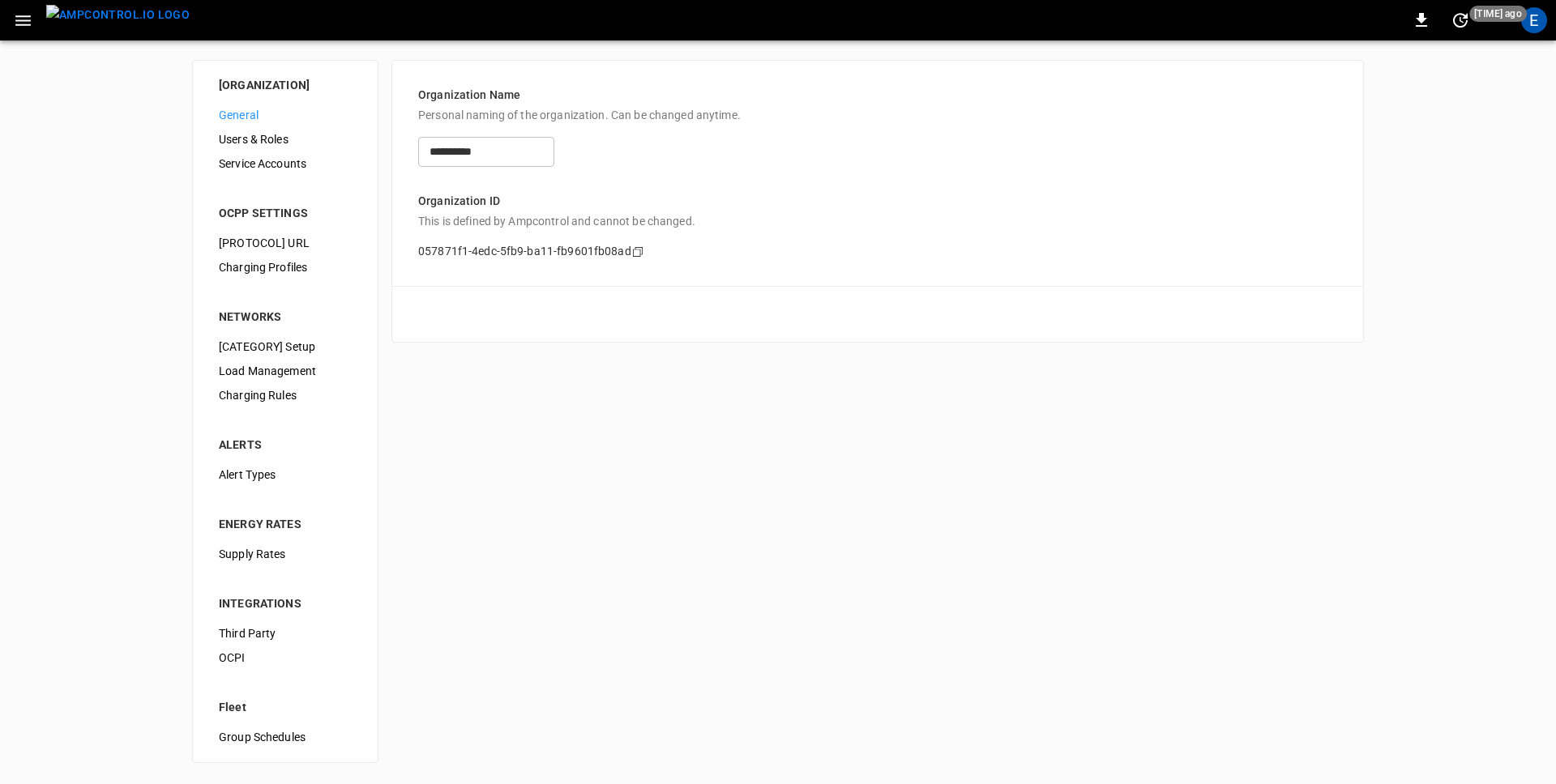 click on "[CATEGORY] Setup" at bounding box center (285, 347) 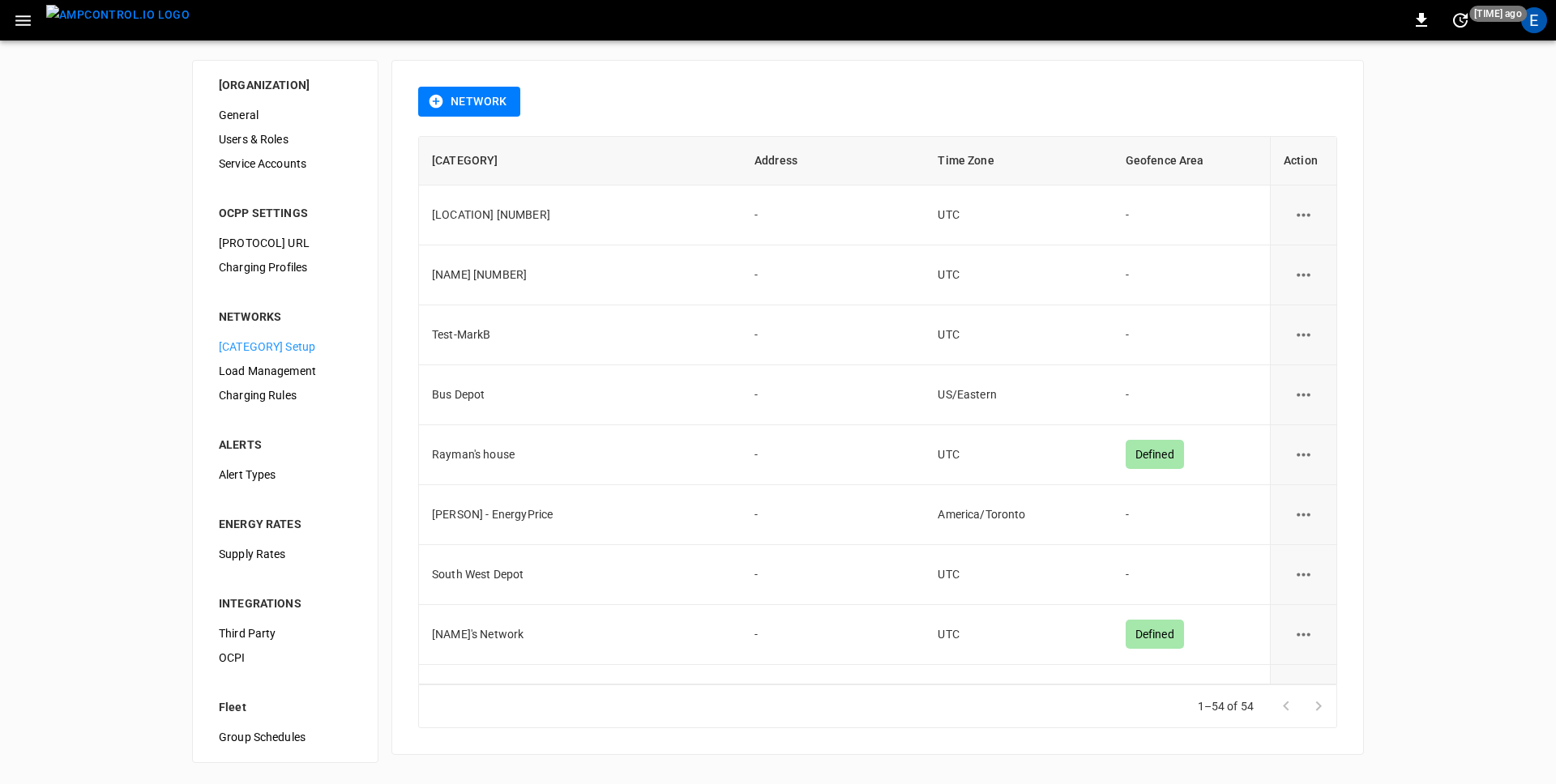 click on "Load Management" at bounding box center [285, 371] 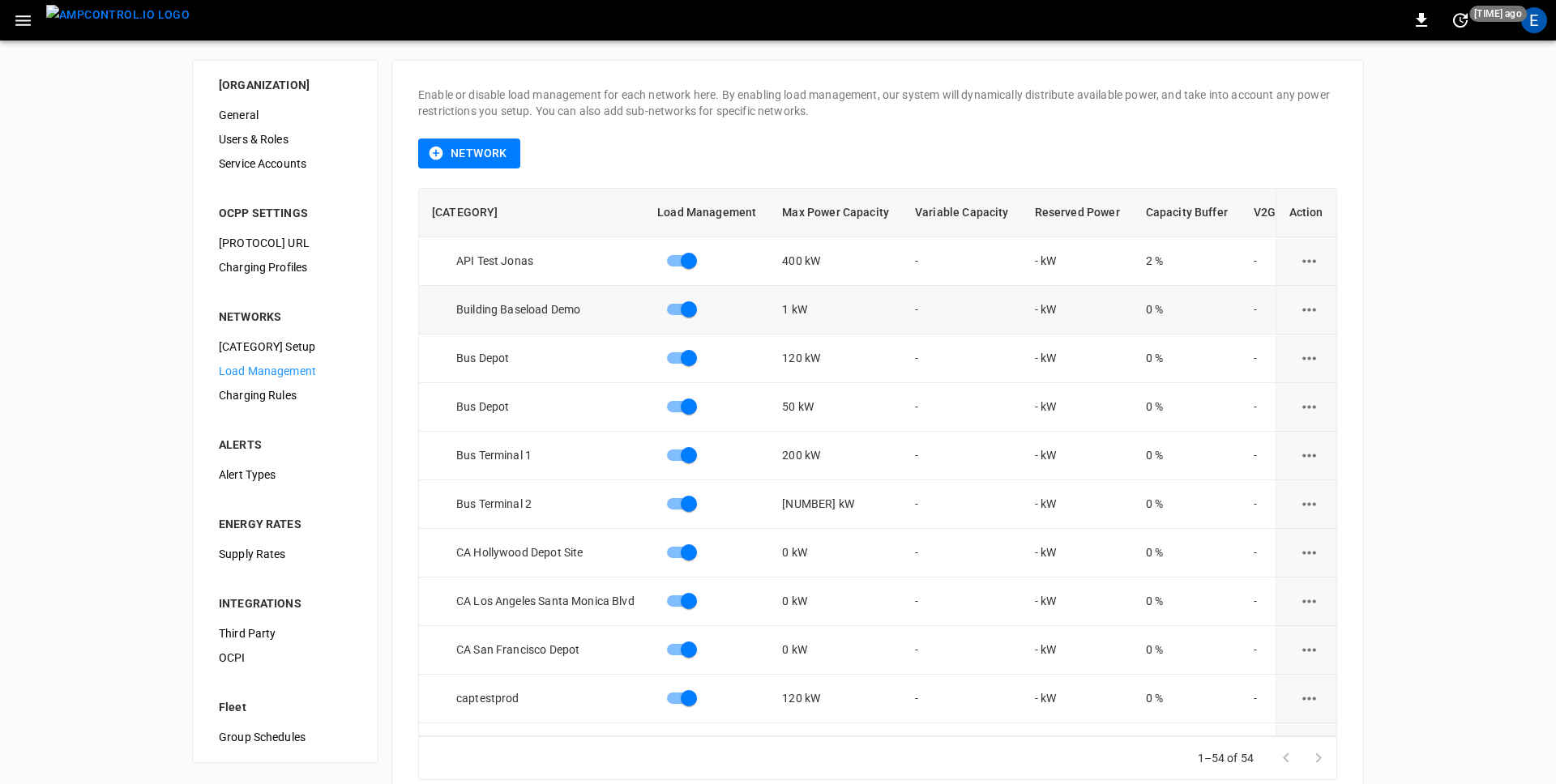 click 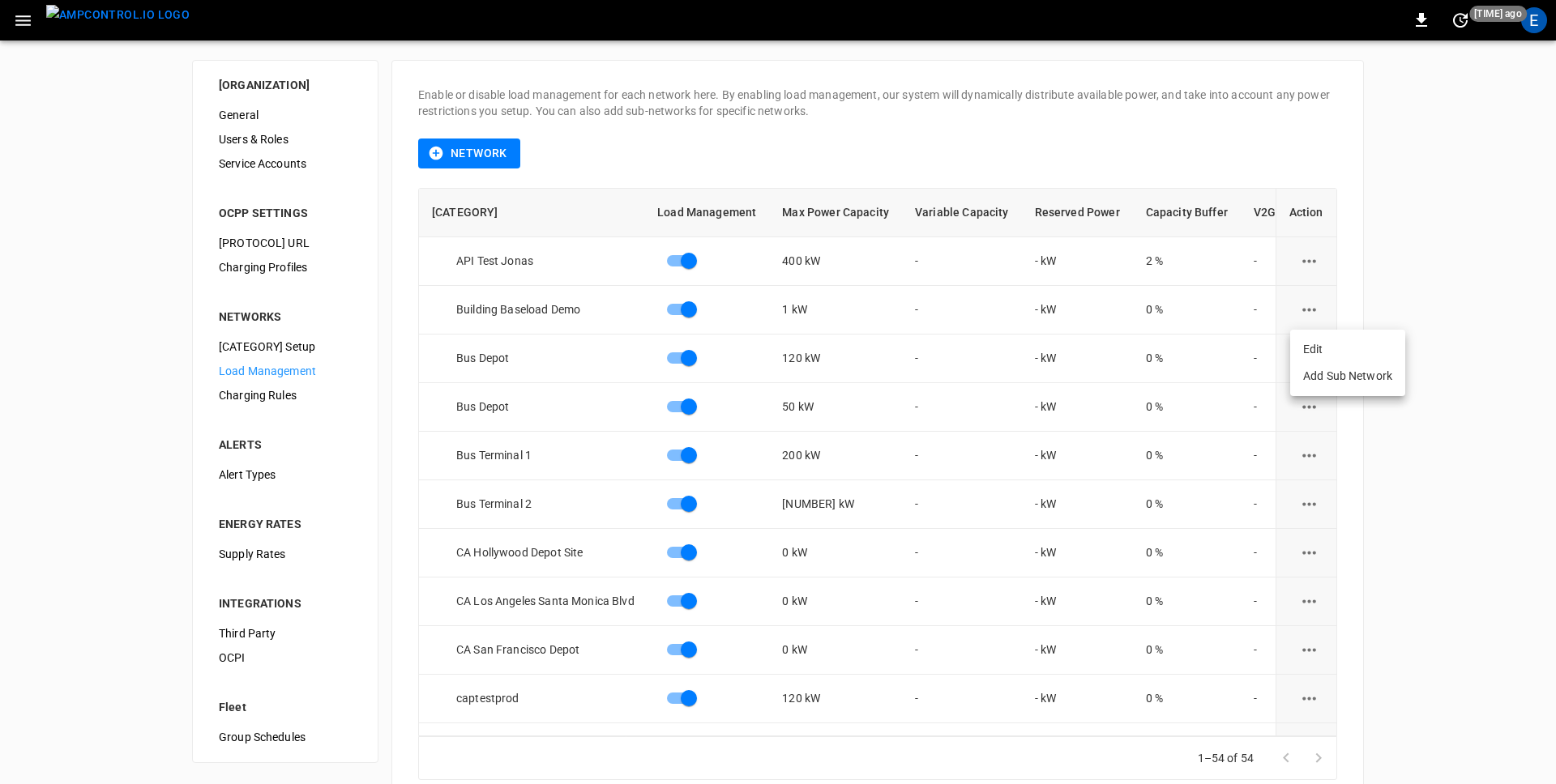 click at bounding box center (778, 392) 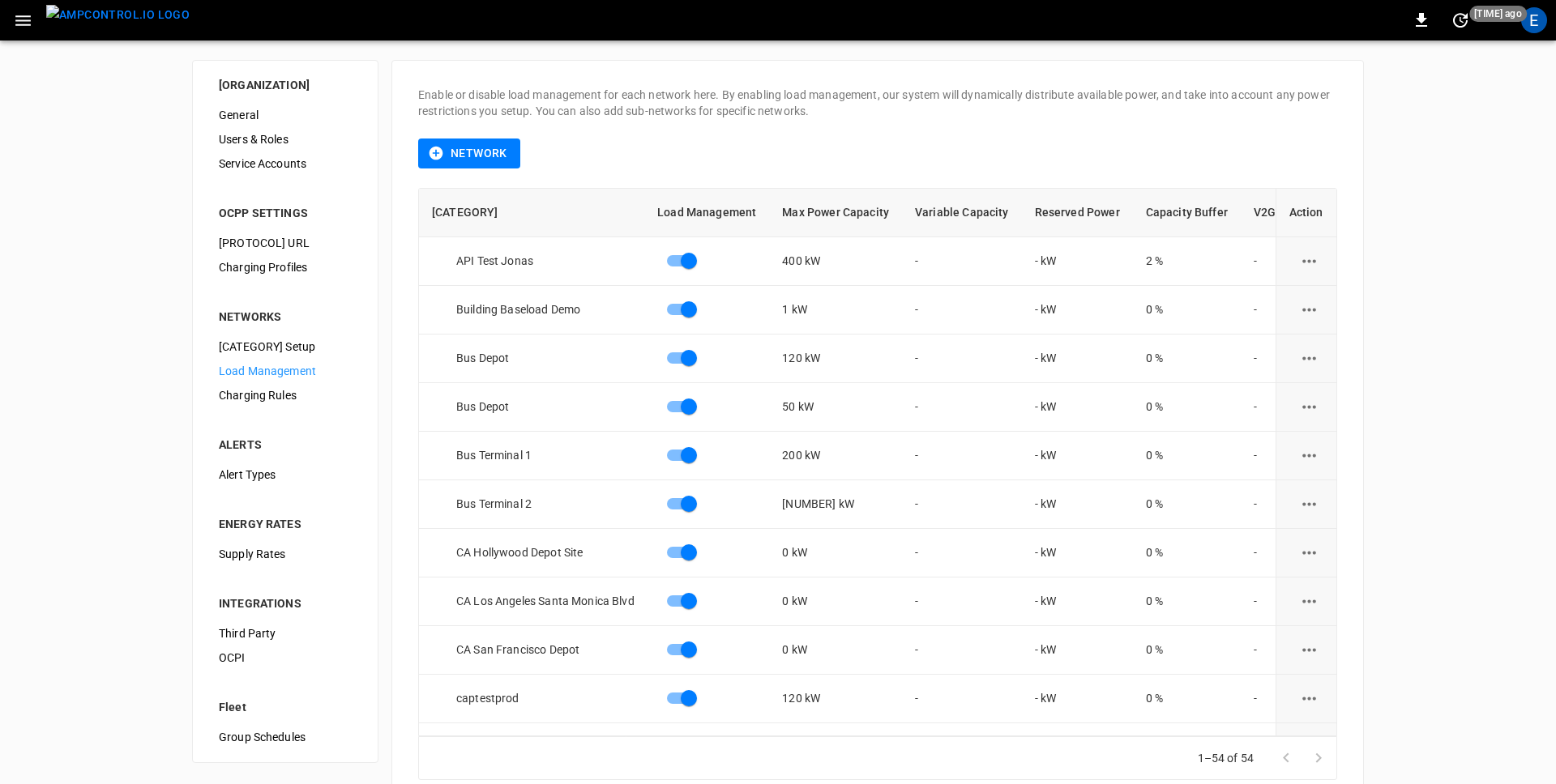 type 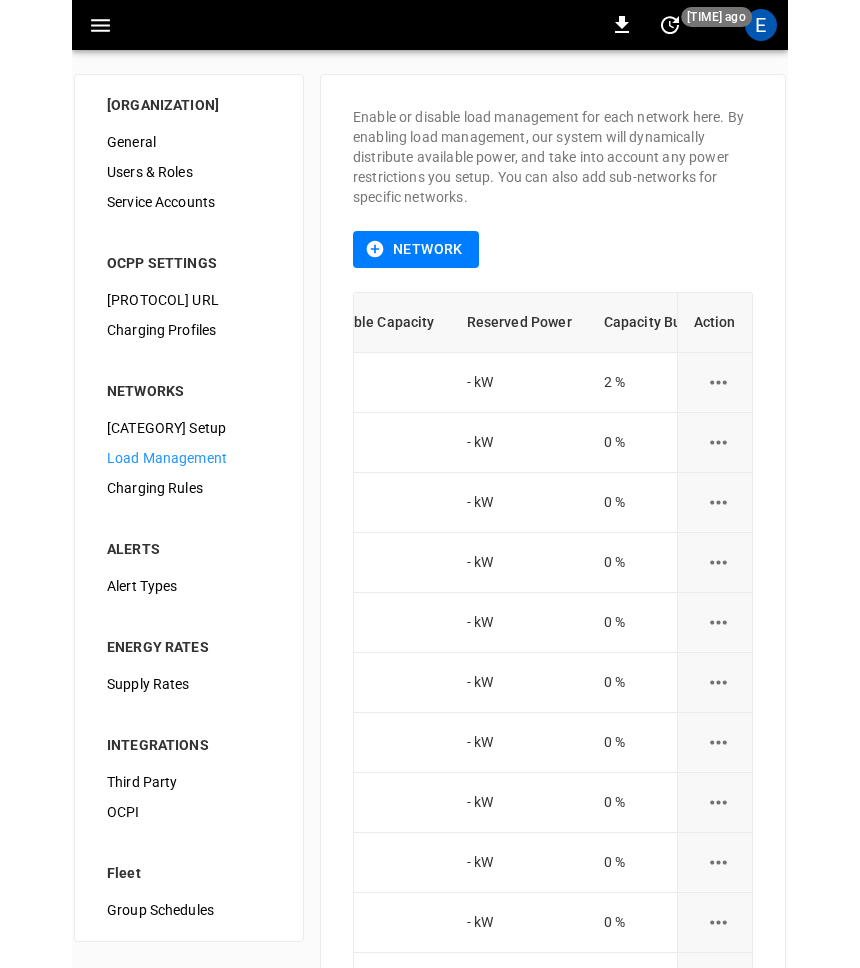 scroll, scrollTop: 0, scrollLeft: 771, axis: horizontal 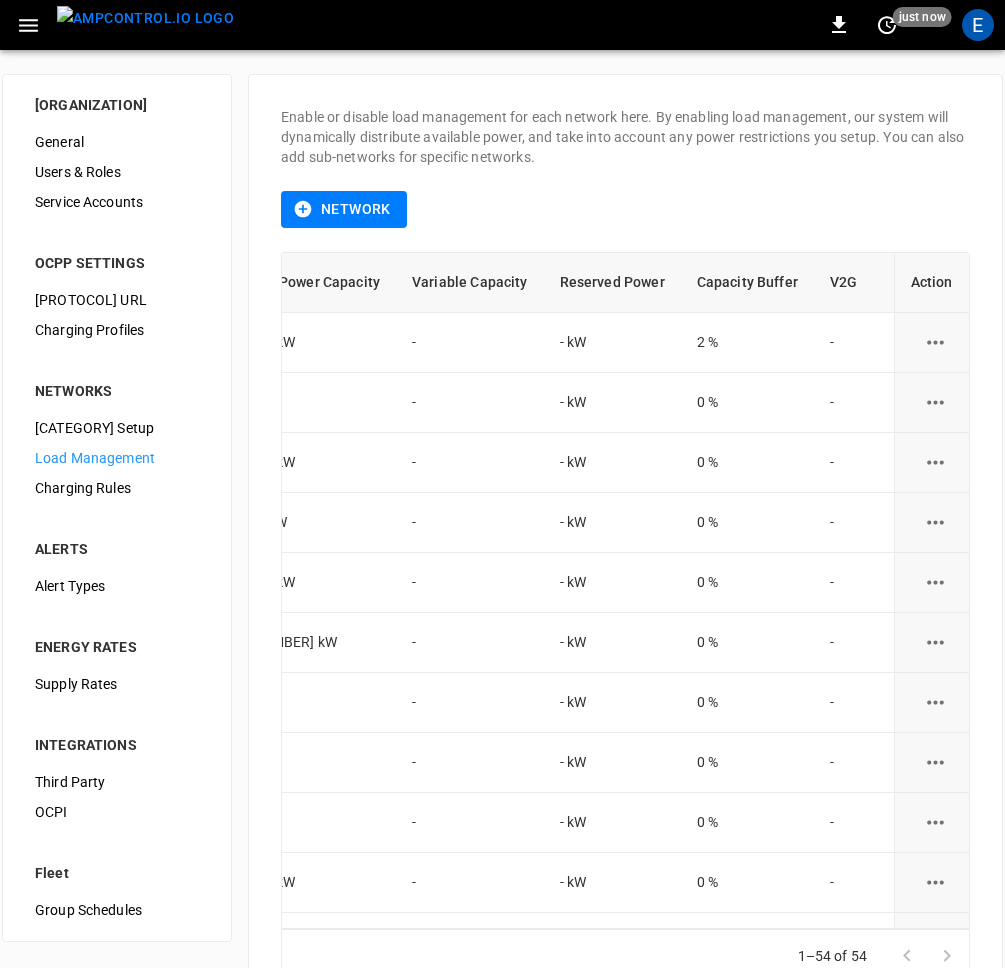 click 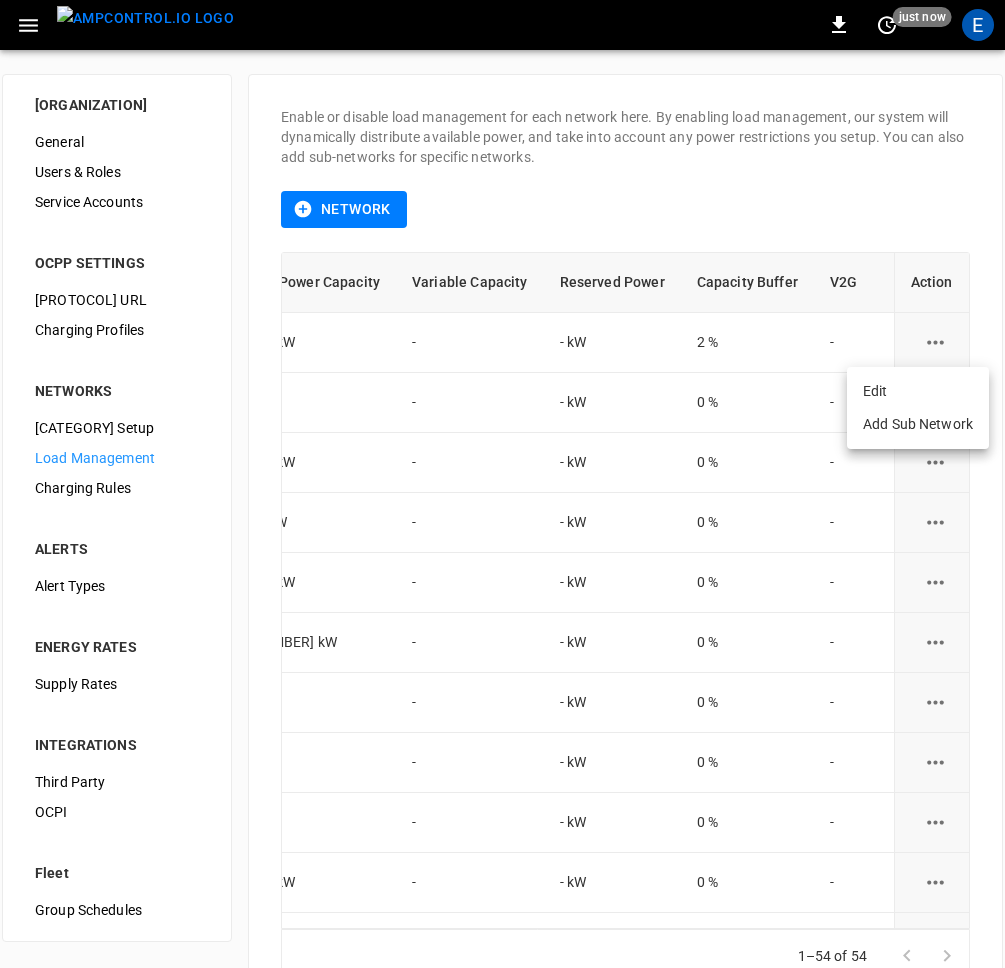 click on "Edit" at bounding box center [918, 391] 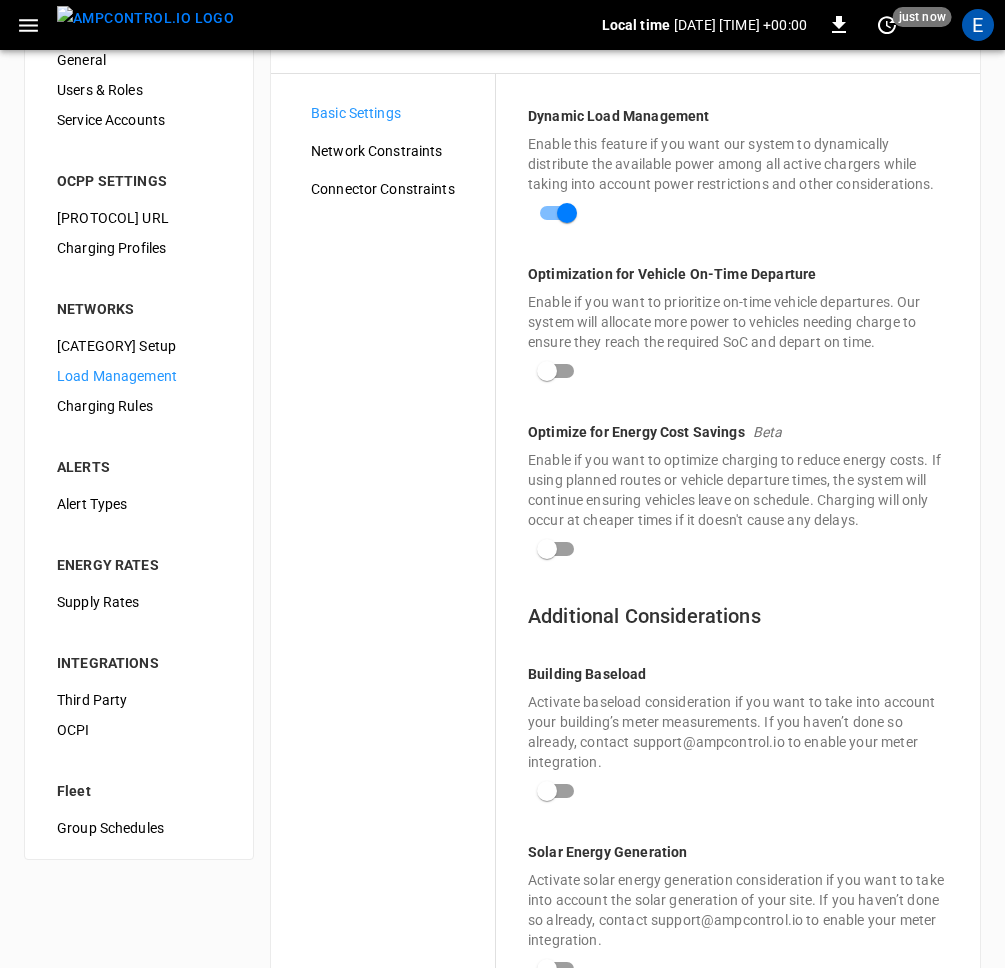 scroll, scrollTop: 78, scrollLeft: 0, axis: vertical 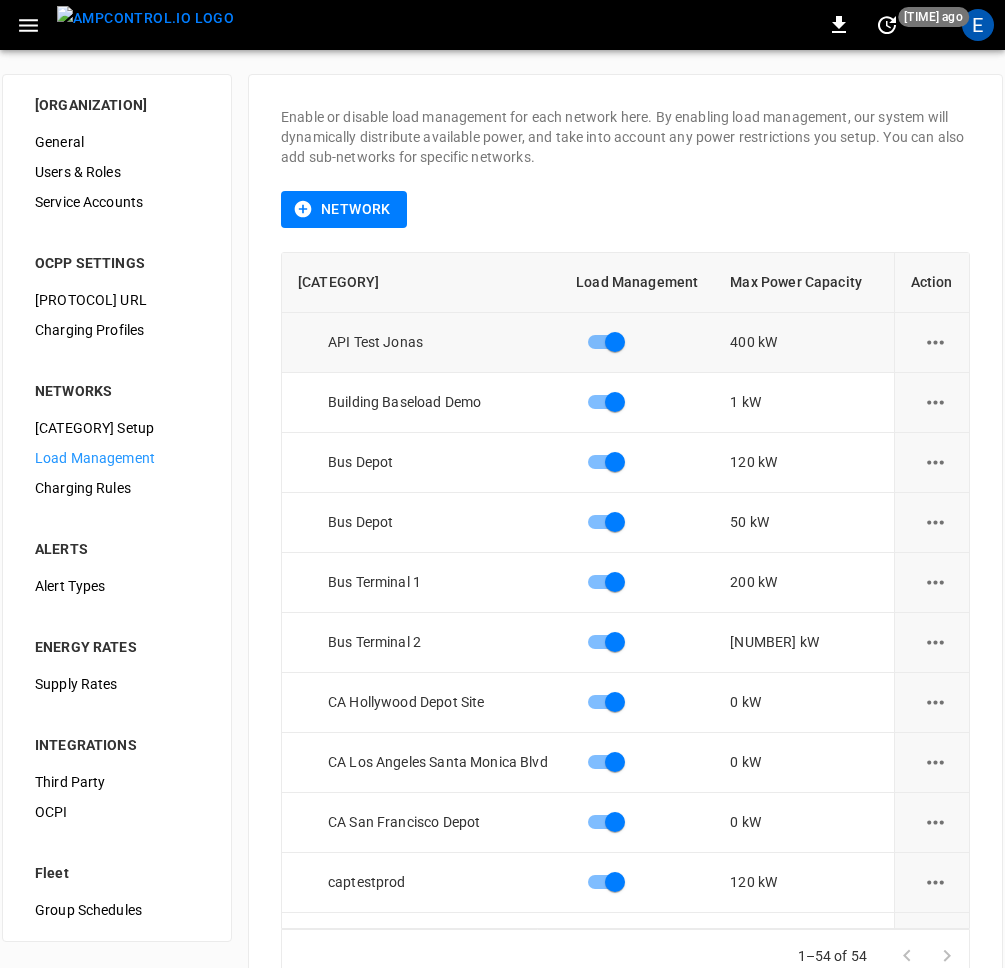 click 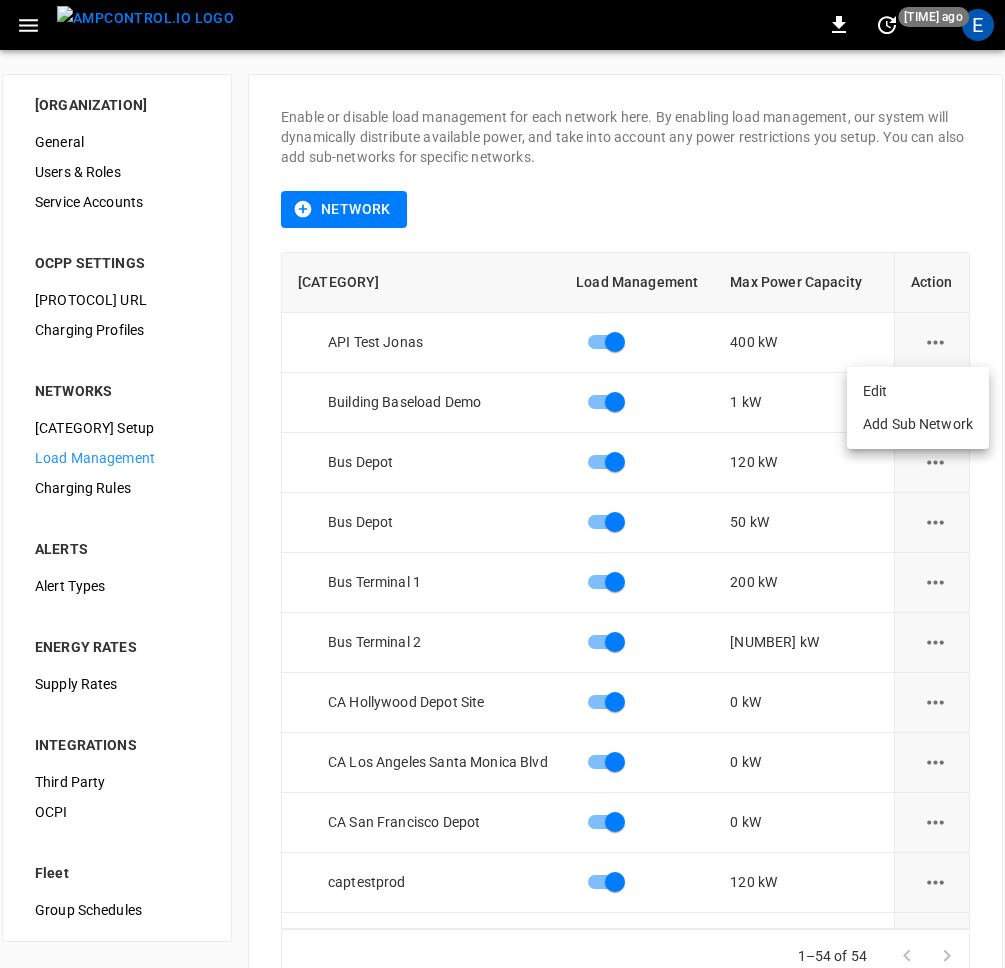 click at bounding box center (502, 484) 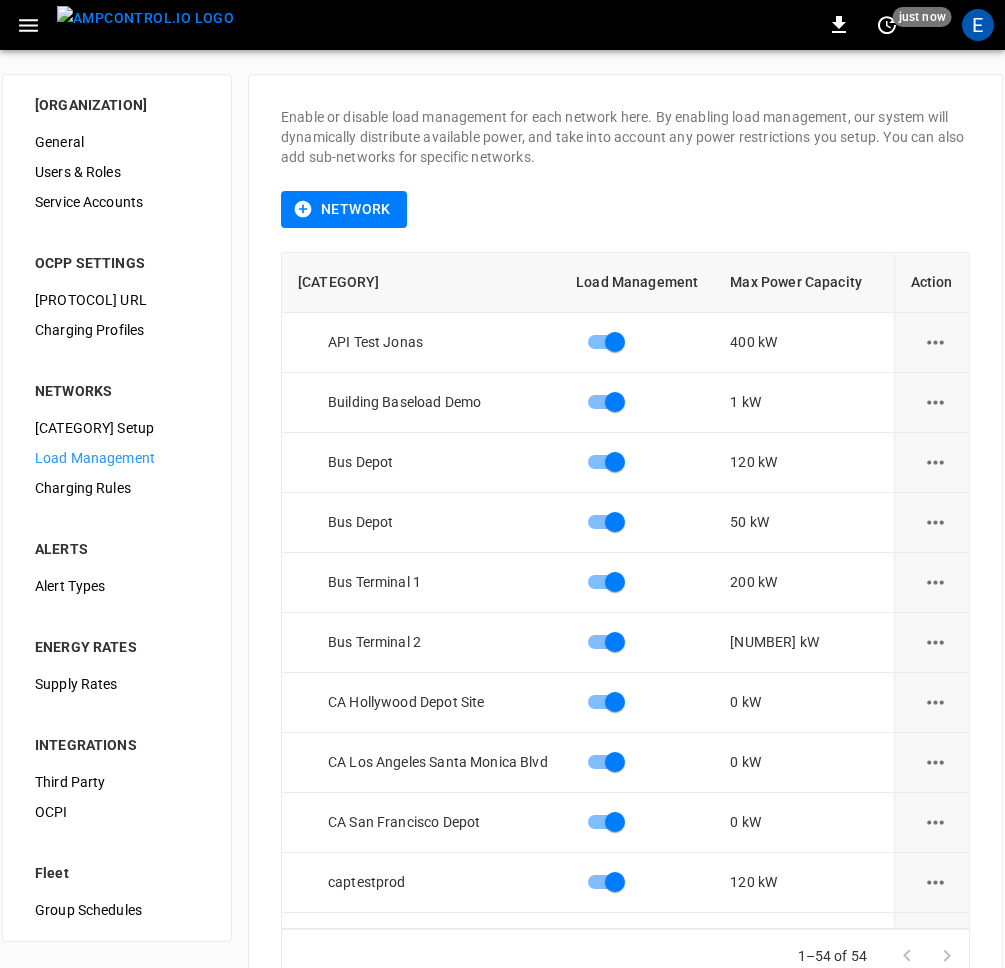 click on "Enable or disable load management for each network here. By enabling load management, our system will dynamically distribute available power, and take into account any power restrictions you setup. You can also add sub-networks for specific networks." at bounding box center [625, 137] 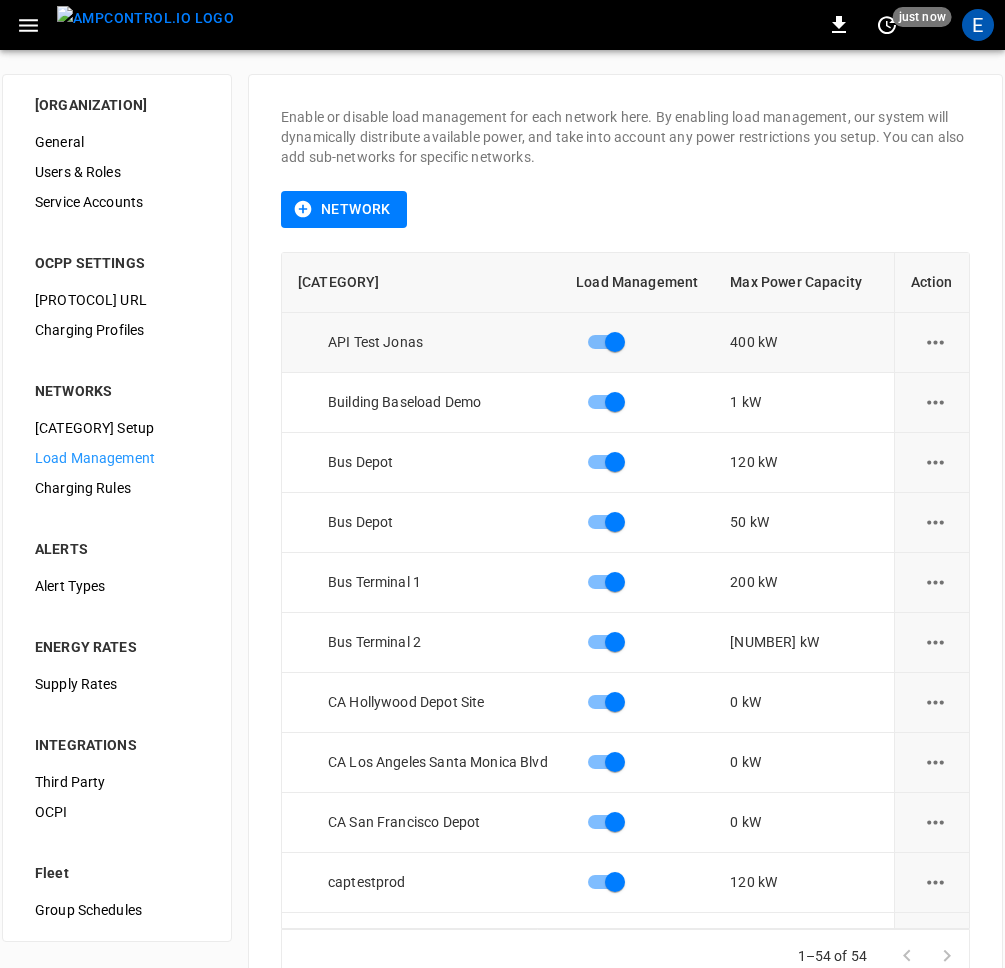 click 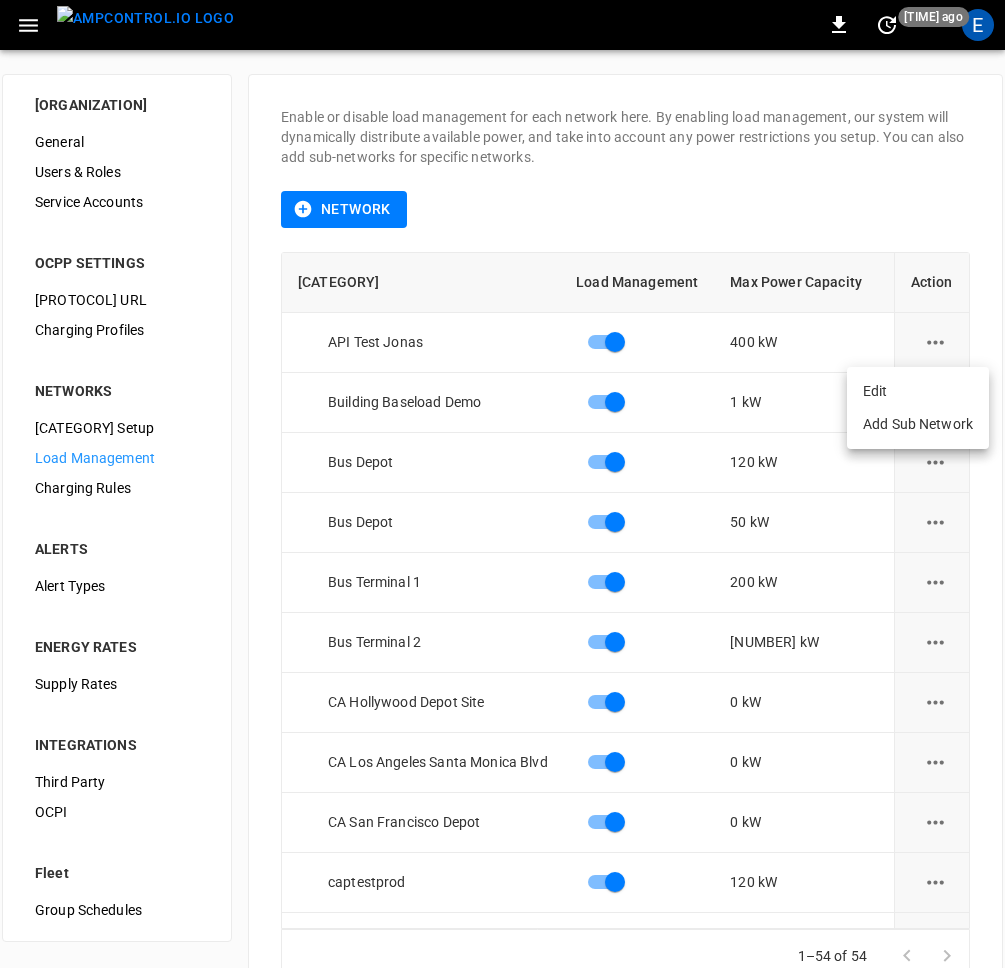 click on "Edit" at bounding box center [918, 391] 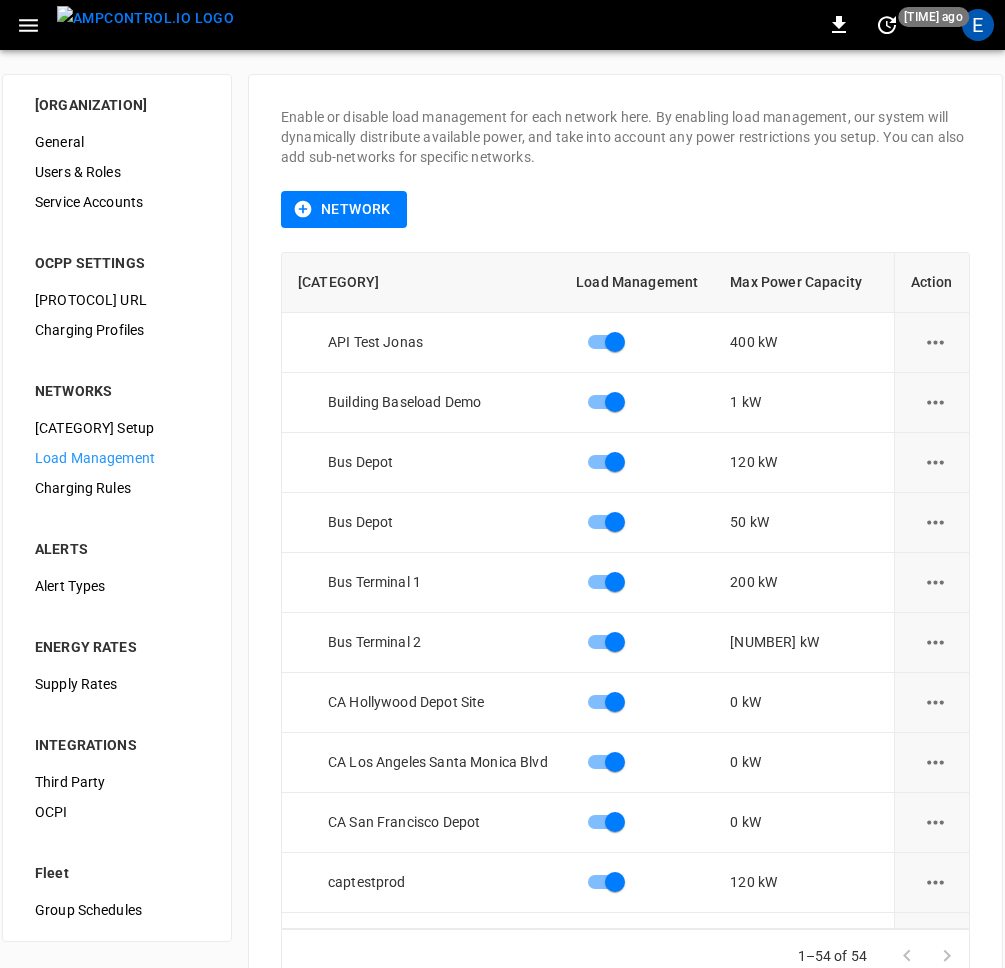 click on "Network" at bounding box center (625, 221) 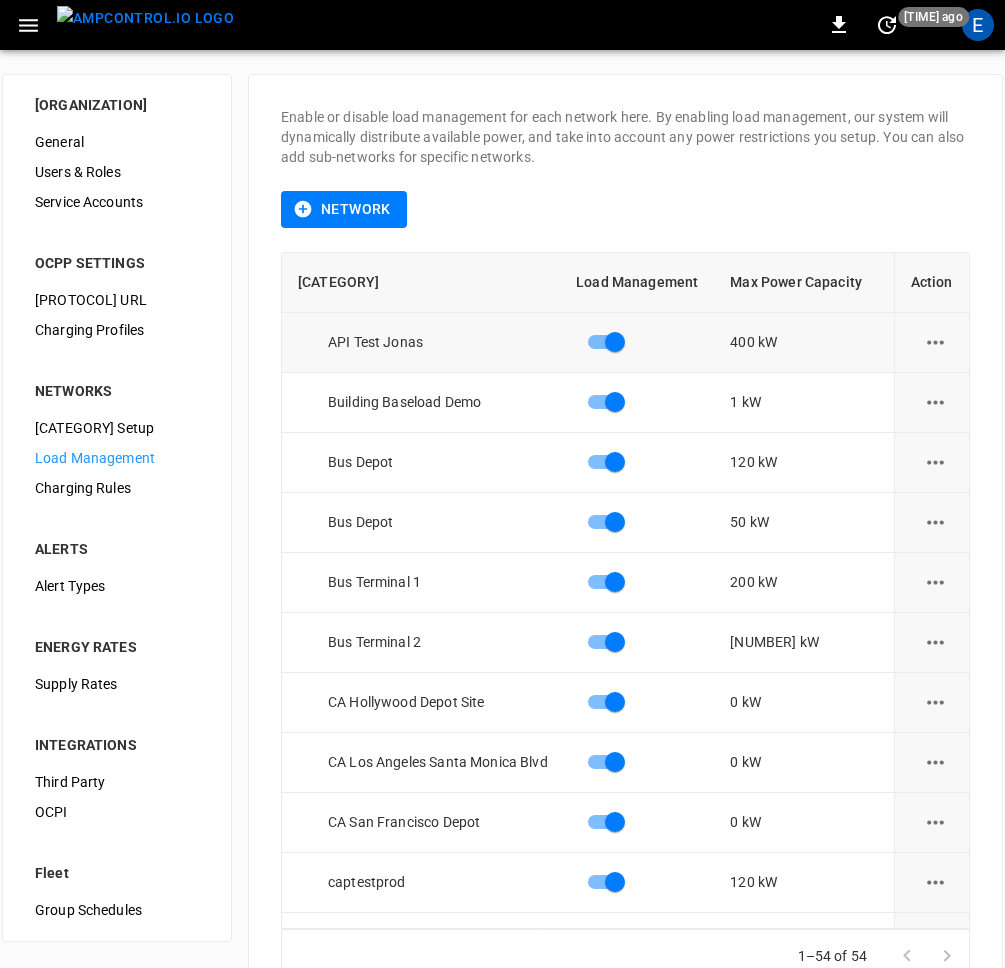 click 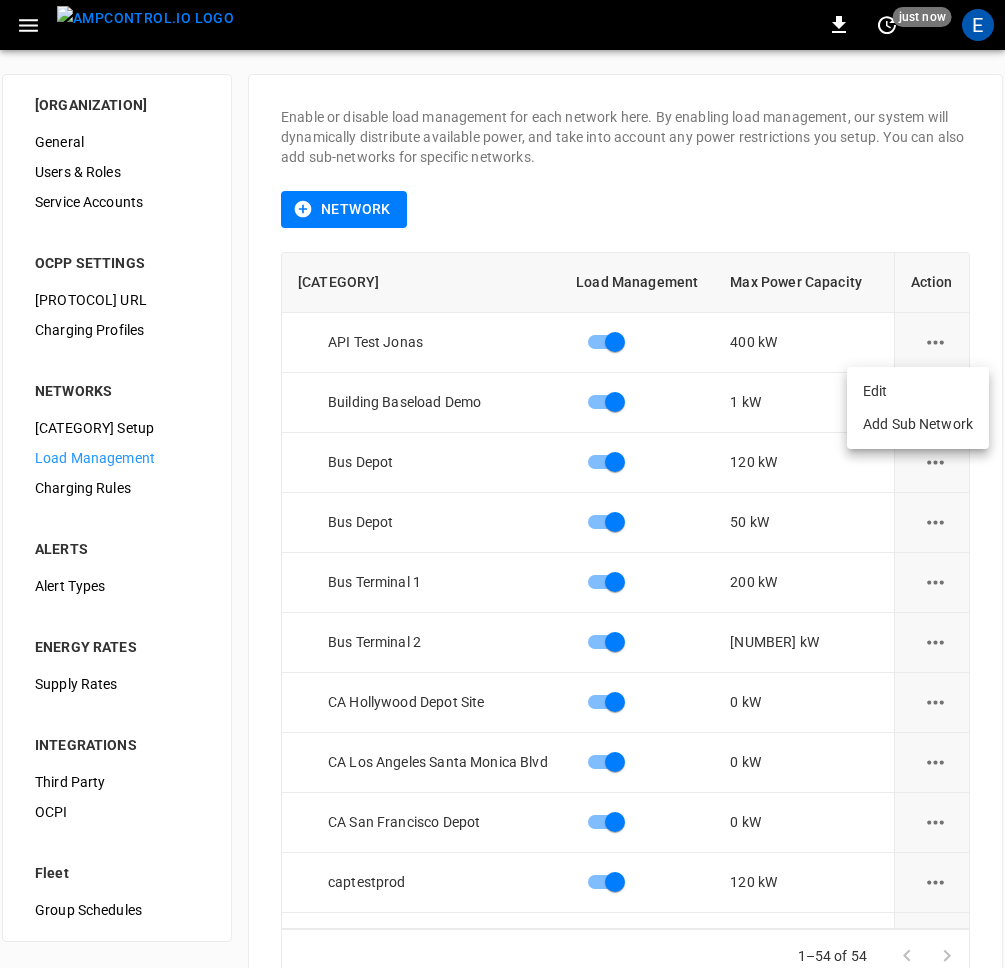 click at bounding box center [502, 484] 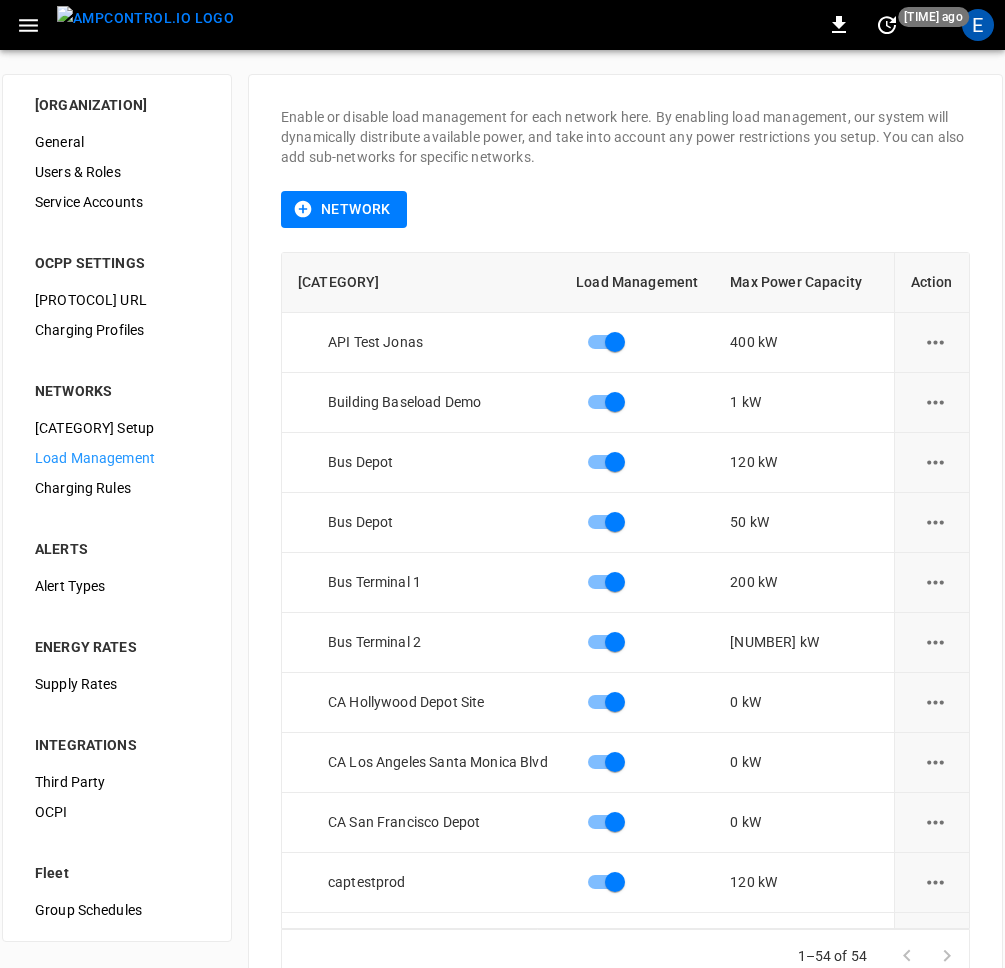 click on "Network" at bounding box center [625, 209] 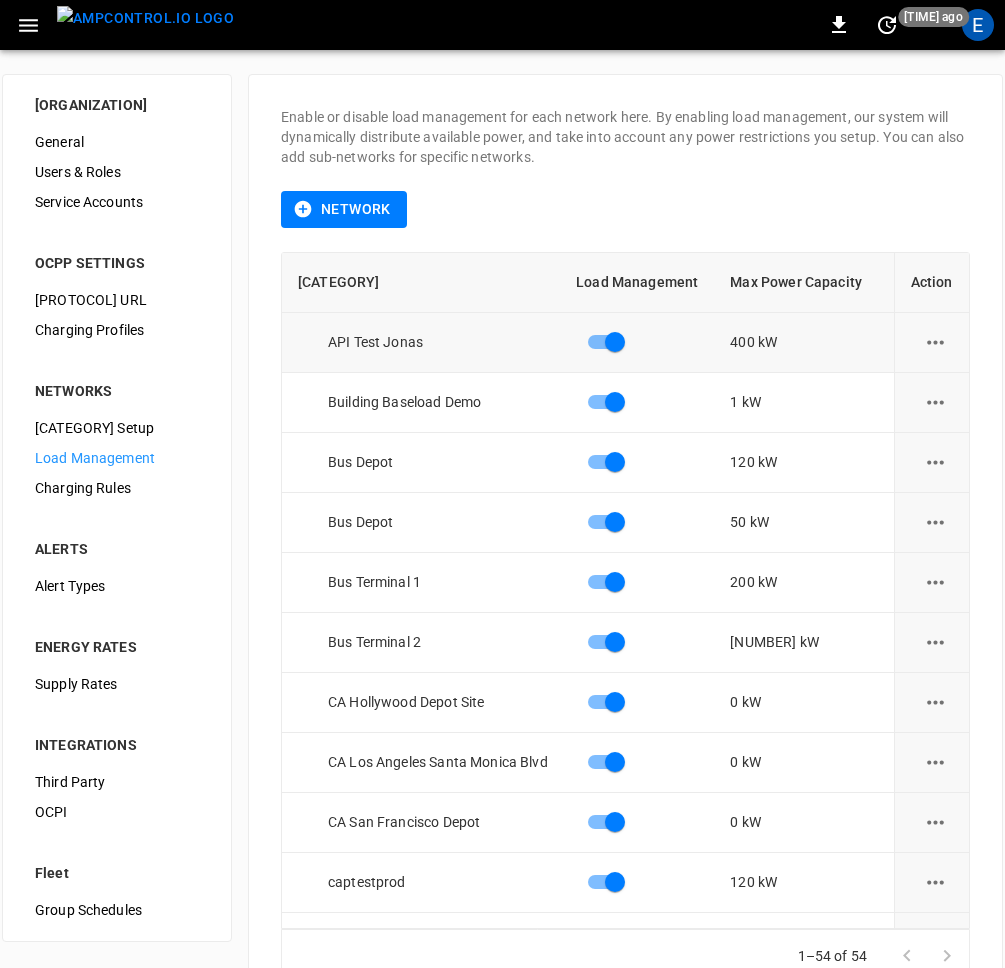 click 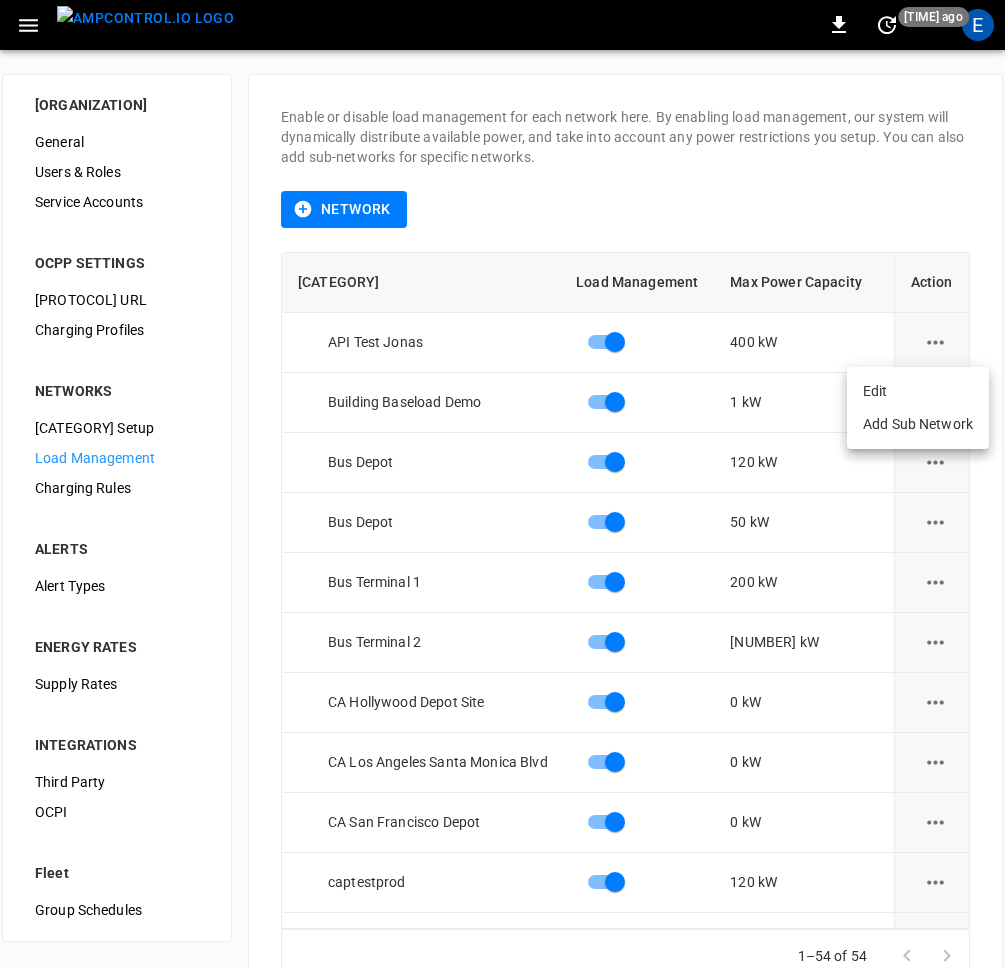 click on "Edit" at bounding box center [918, 391] 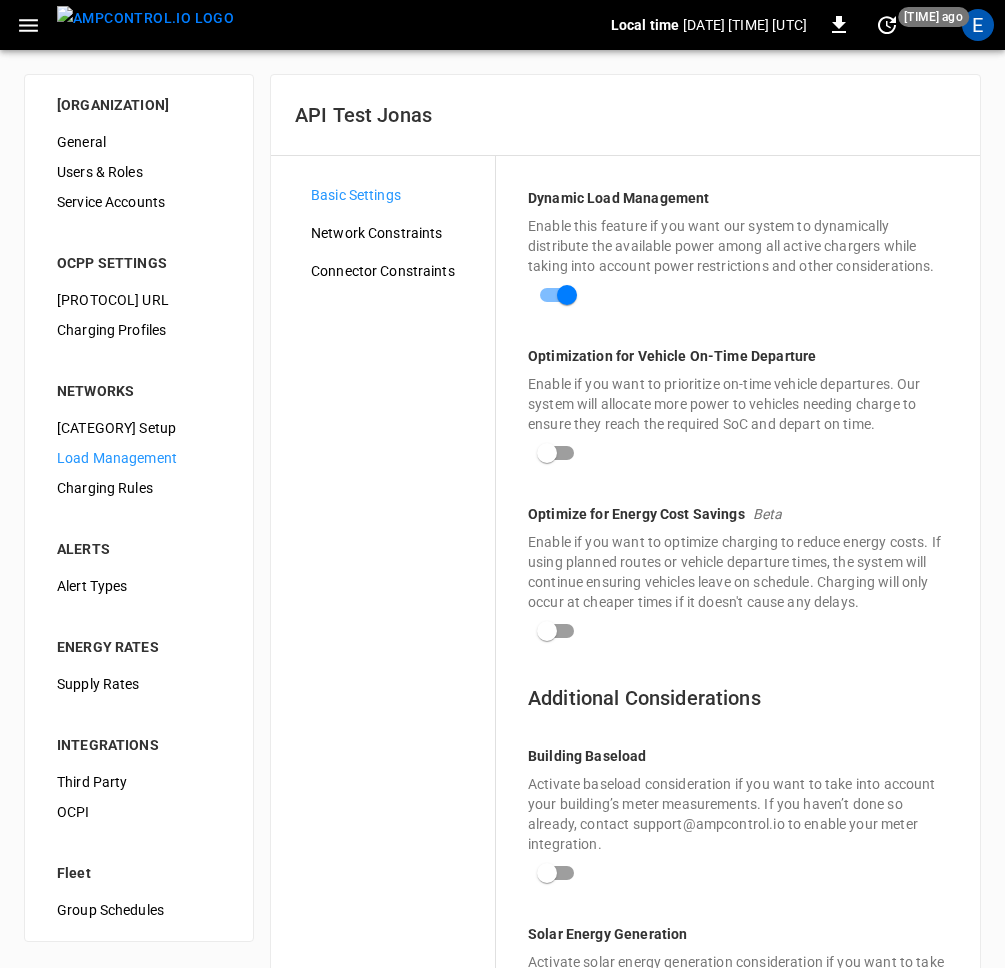 click on "API Test Jonas" at bounding box center [625, 115] 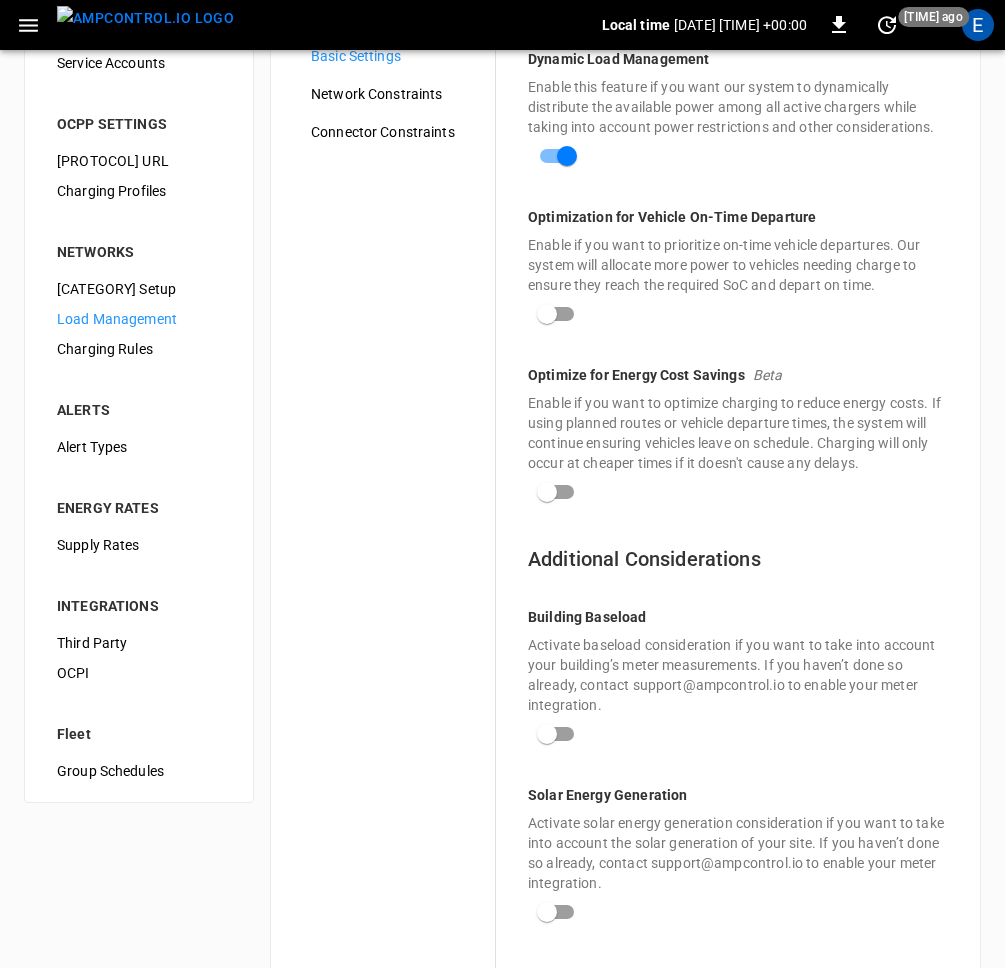 scroll, scrollTop: 121, scrollLeft: 0, axis: vertical 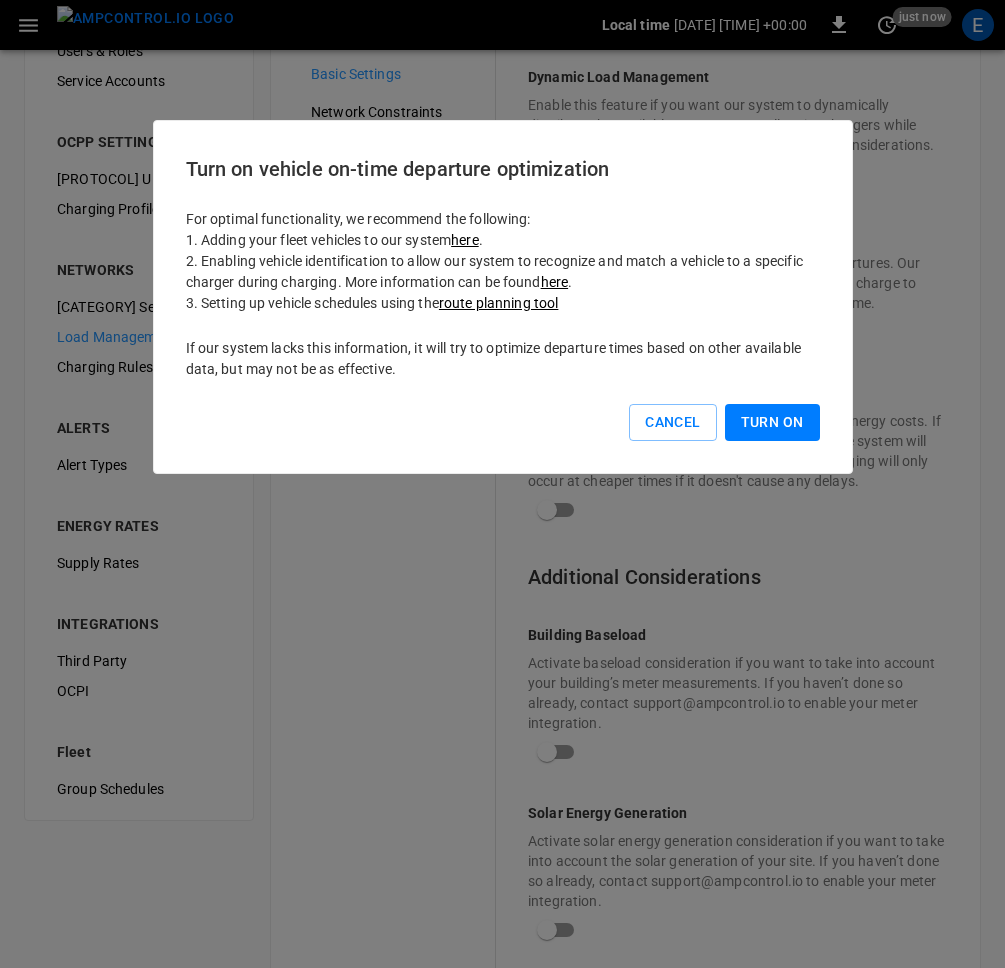 click on "Turn On" at bounding box center [772, 422] 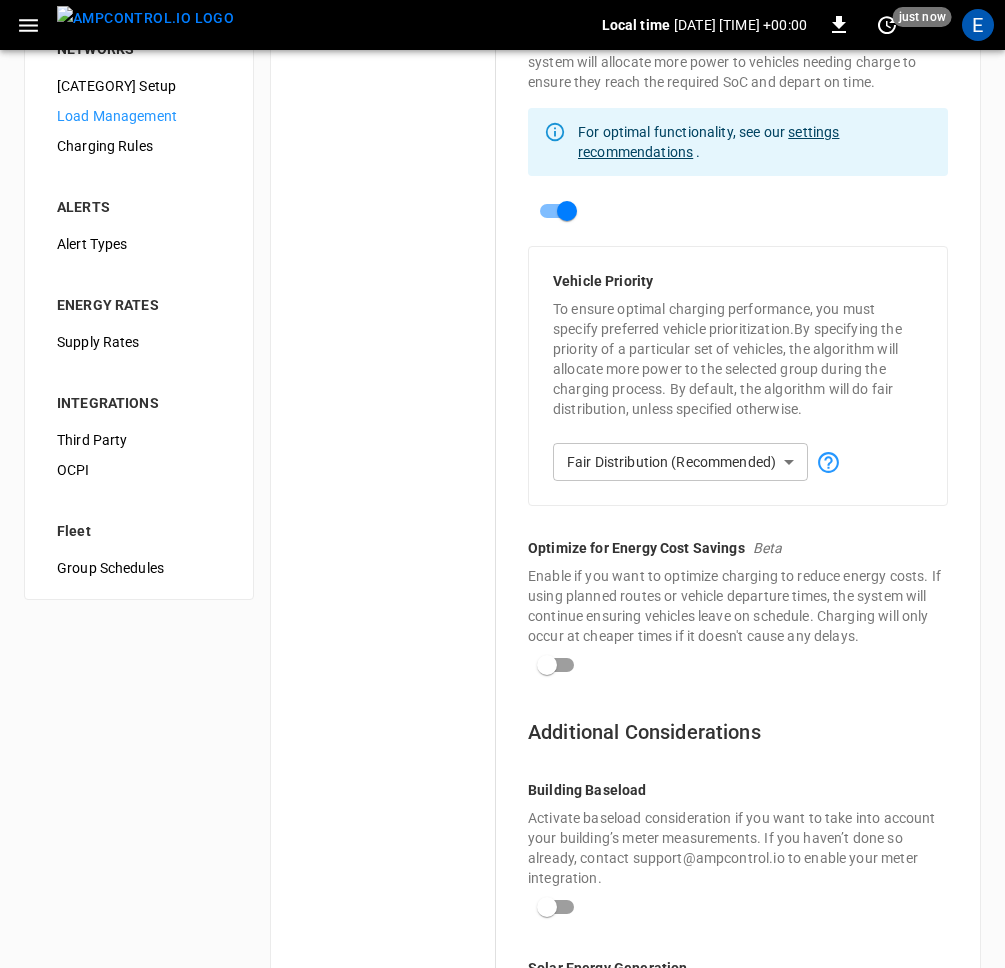 scroll, scrollTop: 569, scrollLeft: 0, axis: vertical 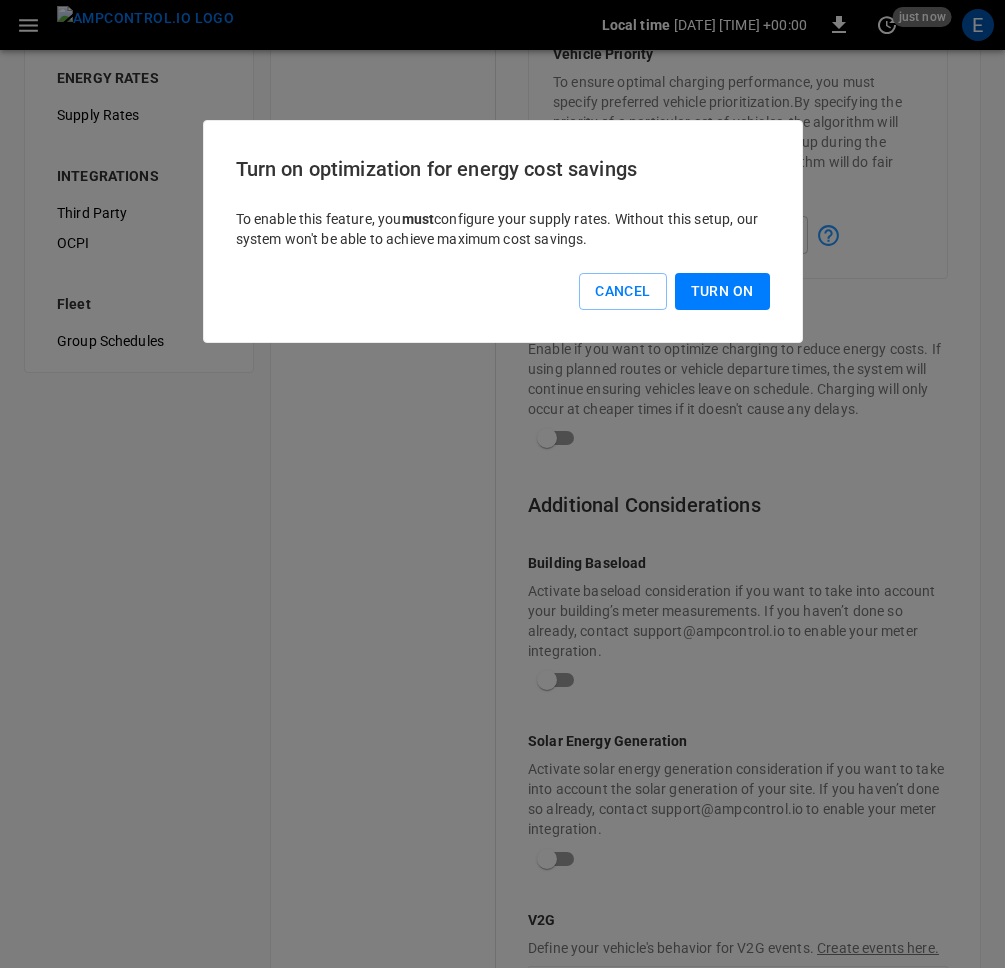 click on "Turn On" at bounding box center (722, 291) 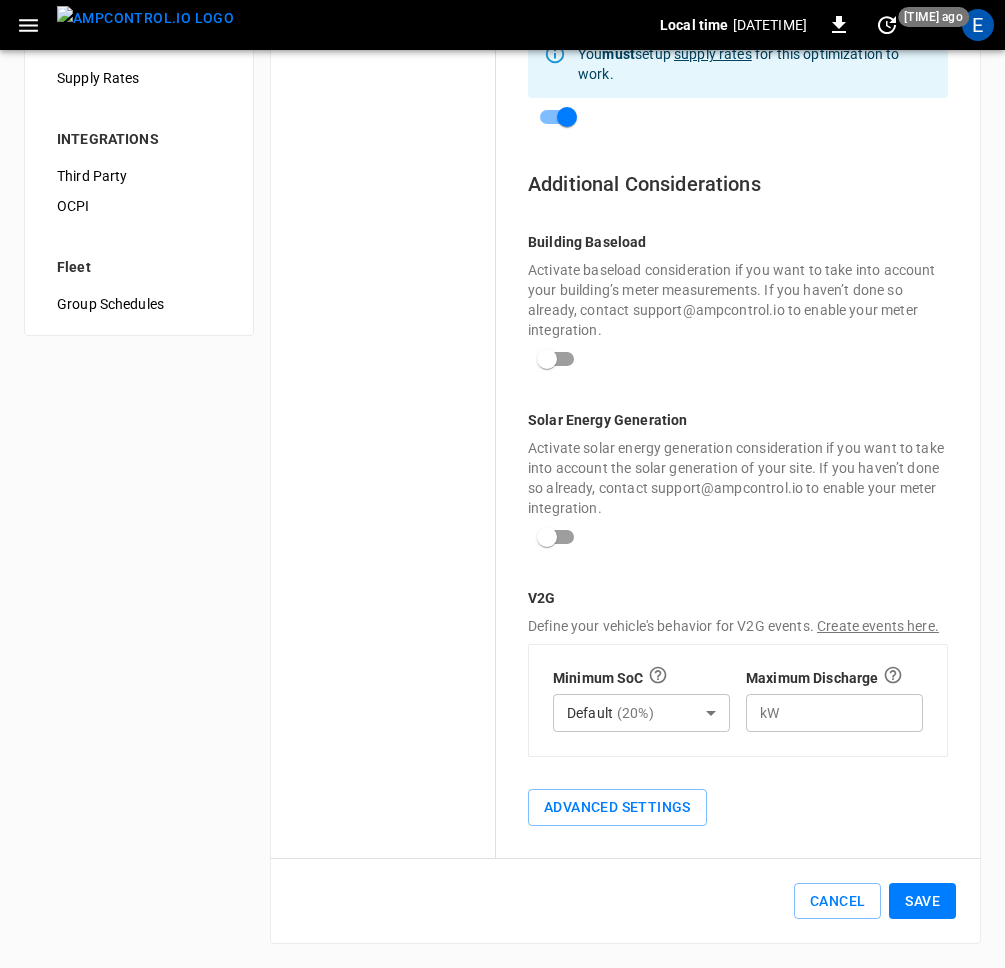 scroll, scrollTop: 590, scrollLeft: 0, axis: vertical 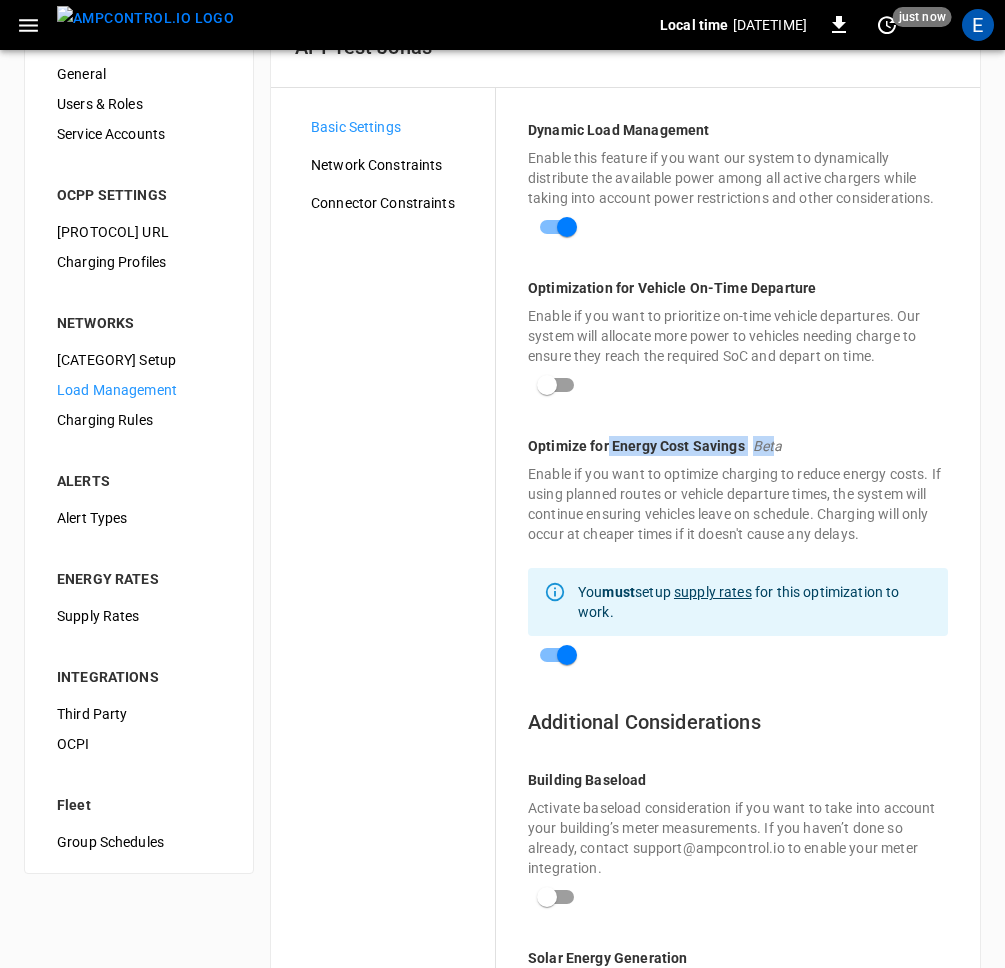 drag, startPoint x: 608, startPoint y: 445, endPoint x: 776, endPoint y: 445, distance: 168 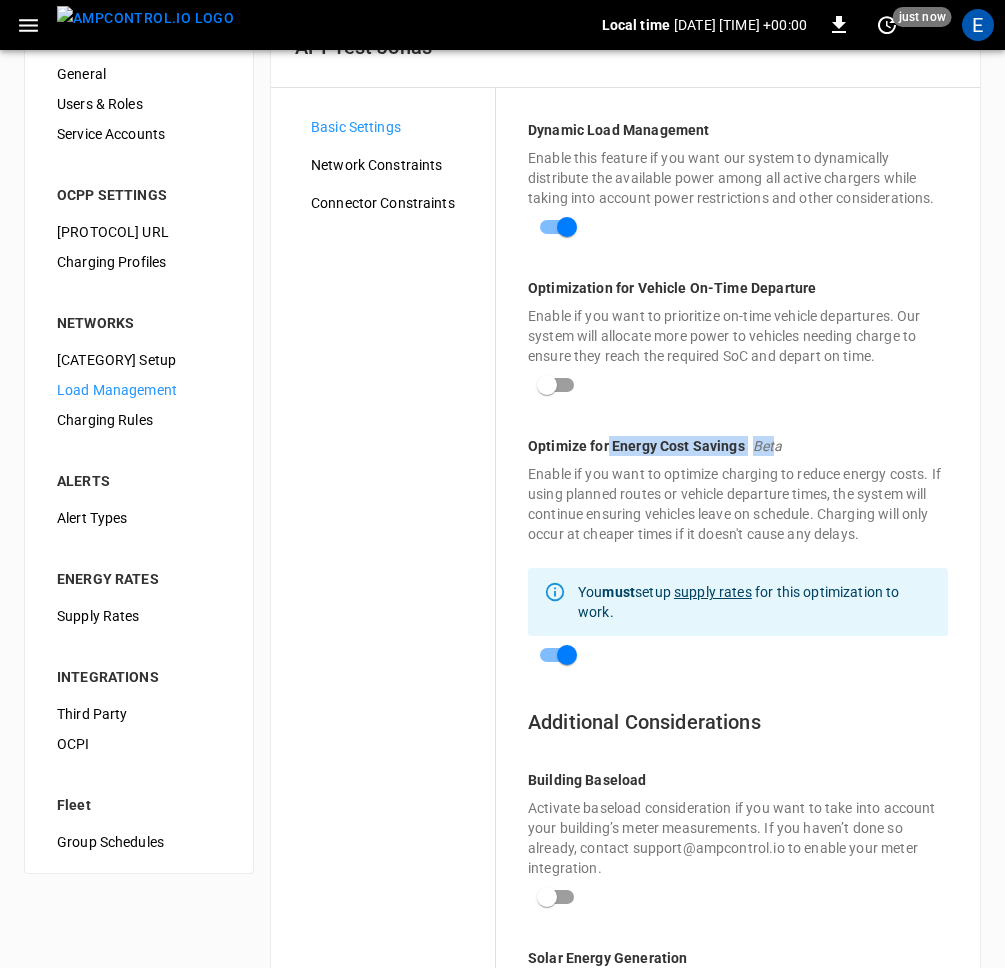 click on "Enable if you want to optimize charging to reduce energy costs. If using planned routes or vehicle departure times, the system will continue ensuring vehicles leave on schedule. Charging will only occur at cheaper times if it doesn't cause any delays." at bounding box center (738, 504) 